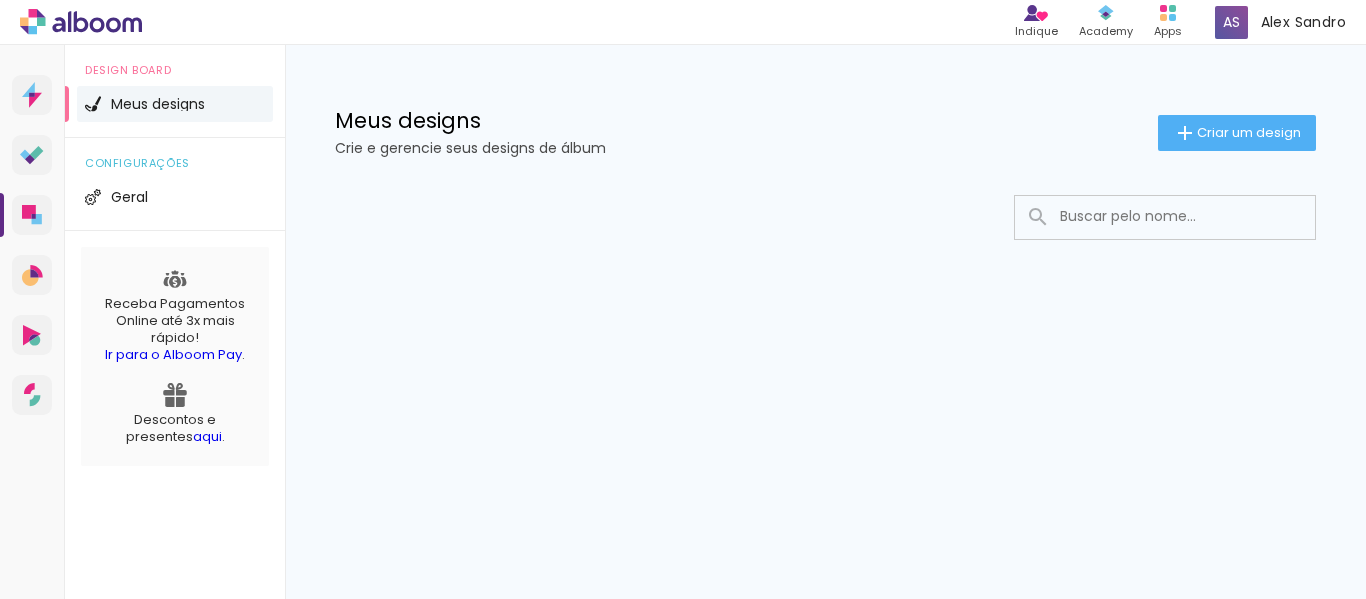scroll, scrollTop: 0, scrollLeft: 0, axis: both 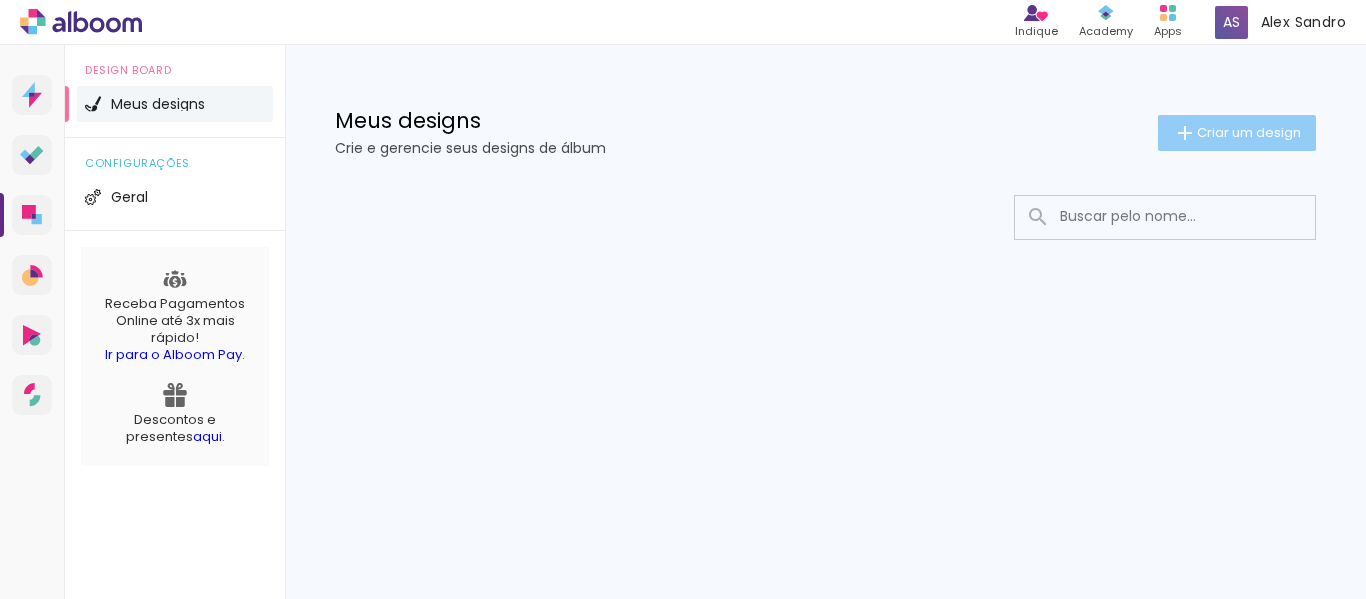 click on "Criar um design" 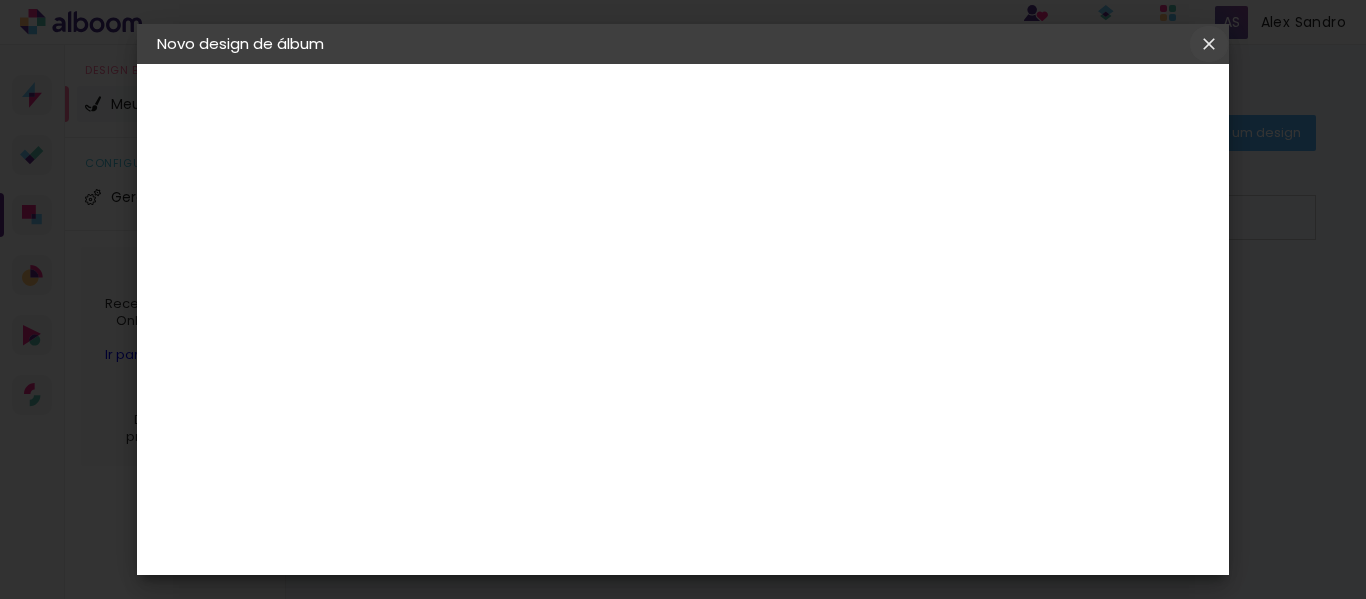 click at bounding box center [0, 0] 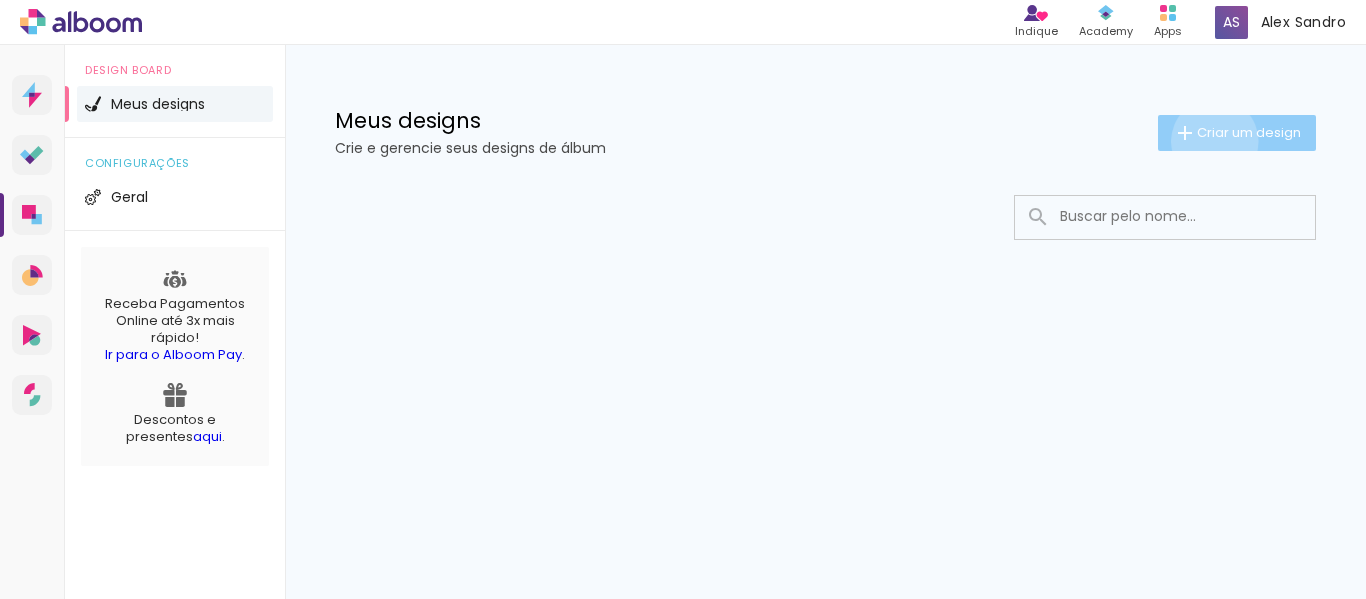 click on "Criar um design" 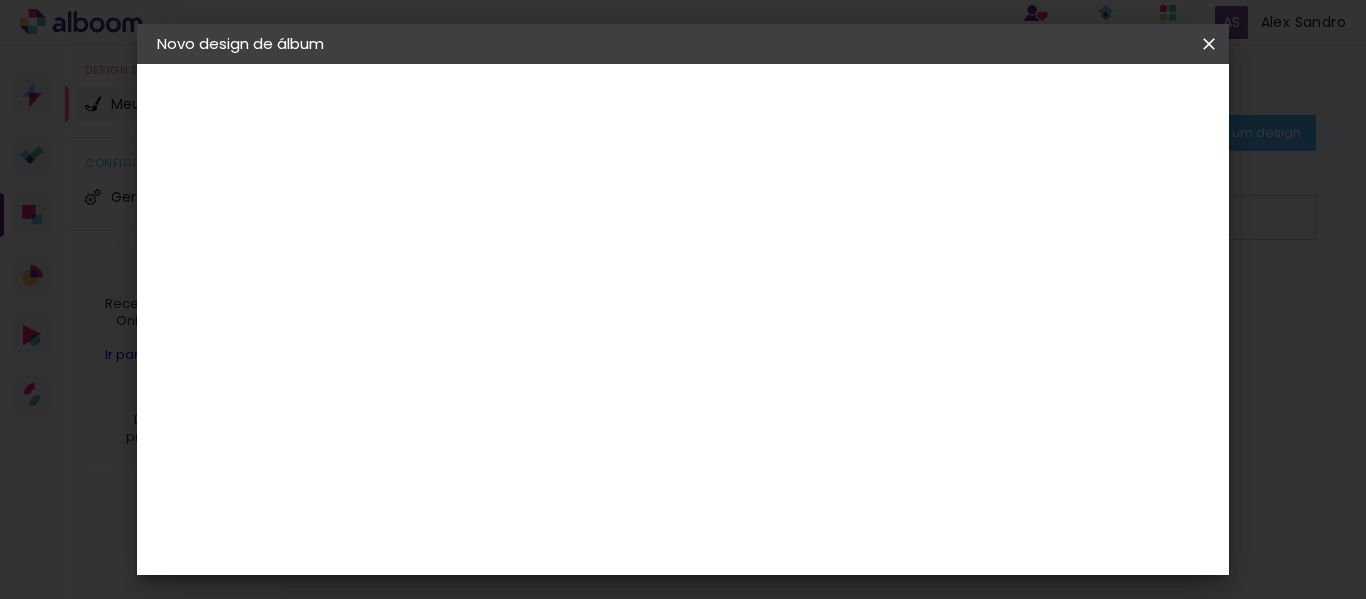 click on "Fornecedor Escolhendo fornecedor..." at bounding box center (0, 0) 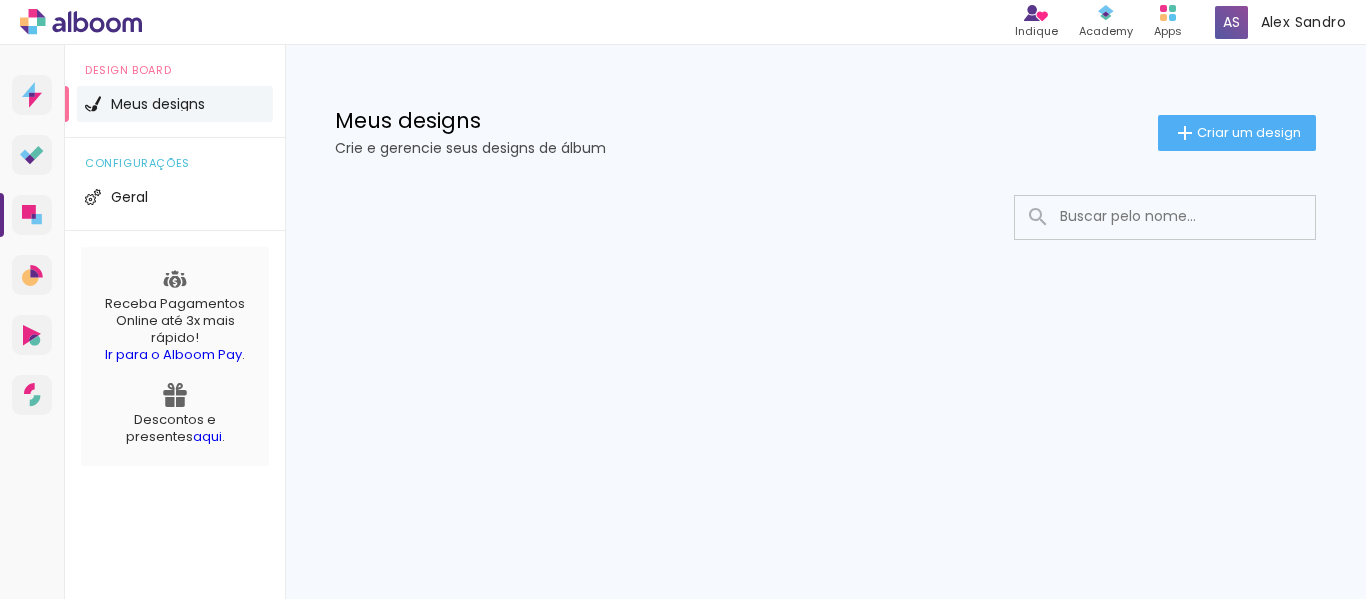 click on "Crie e gerencie seus designs de álbum" 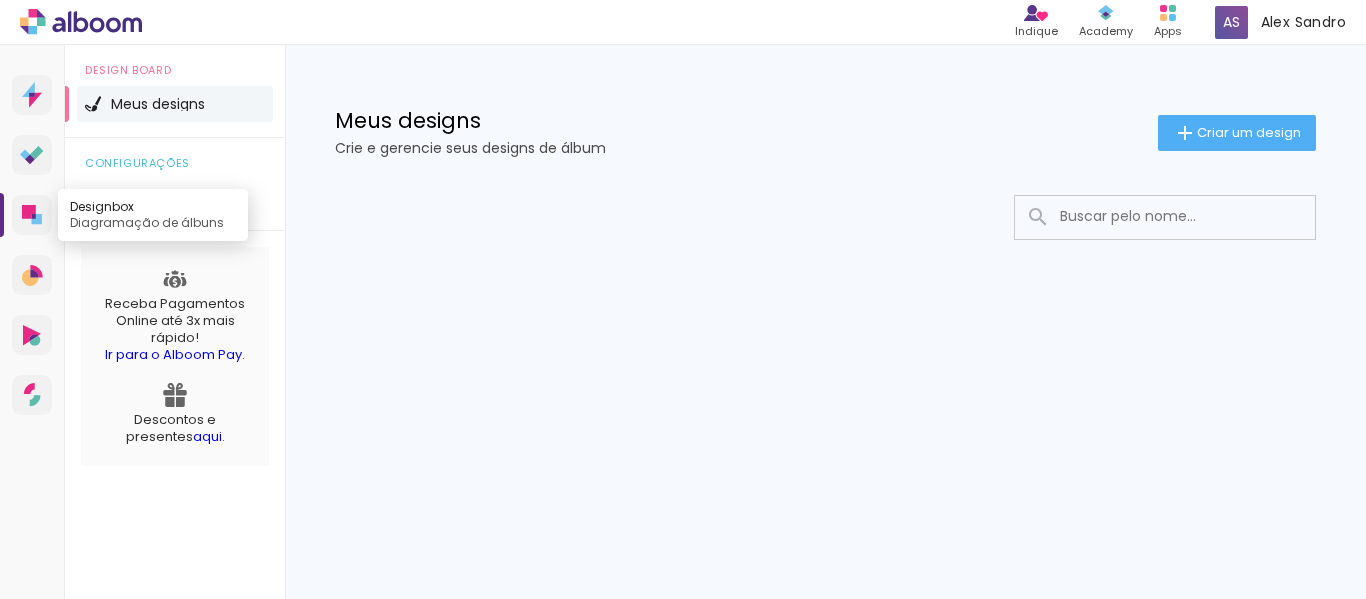 click 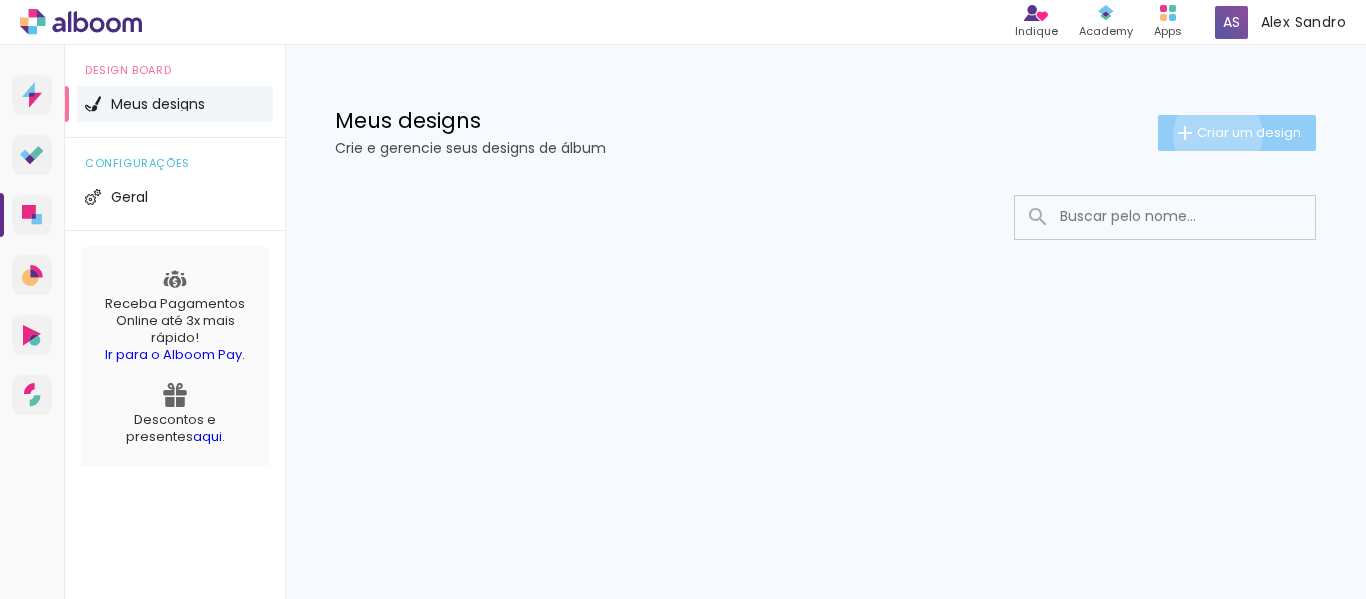 click on "Criar um design" 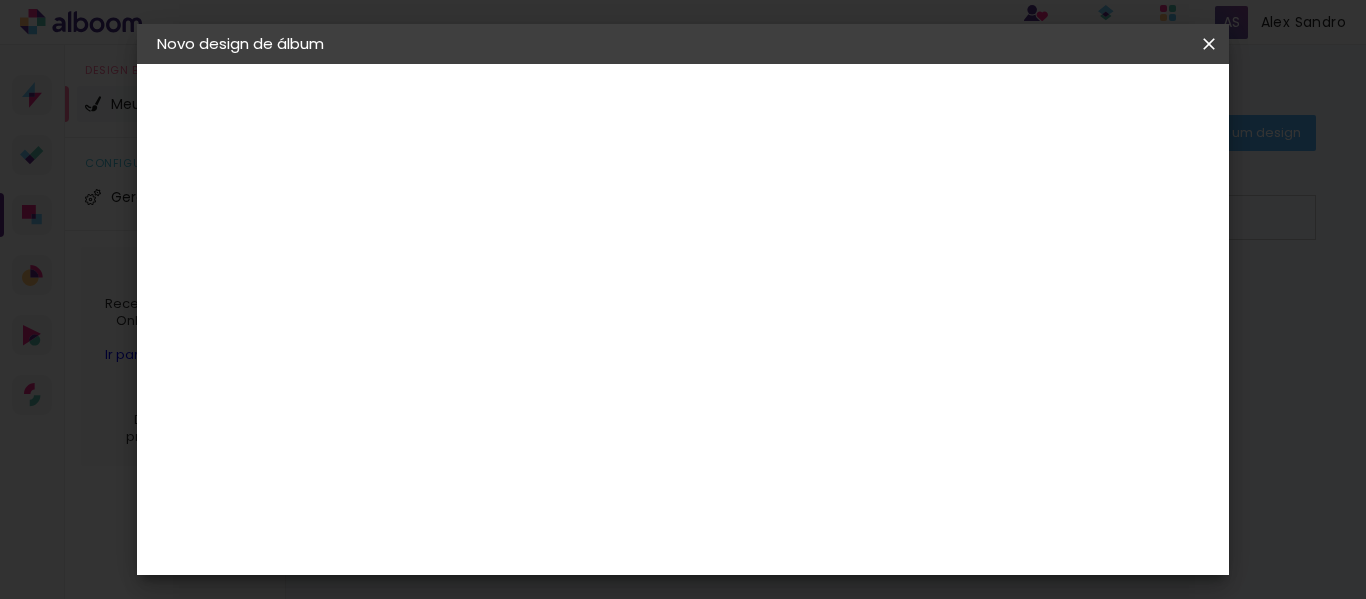 click at bounding box center [484, 268] 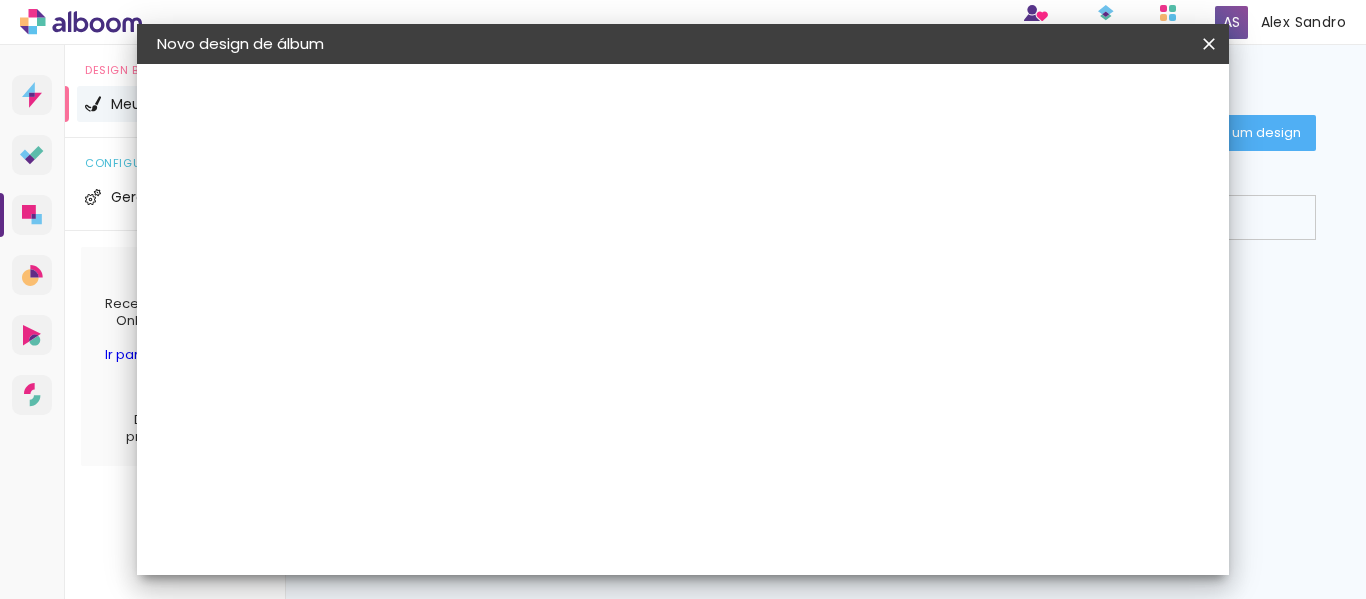 scroll, scrollTop: 0, scrollLeft: 0, axis: both 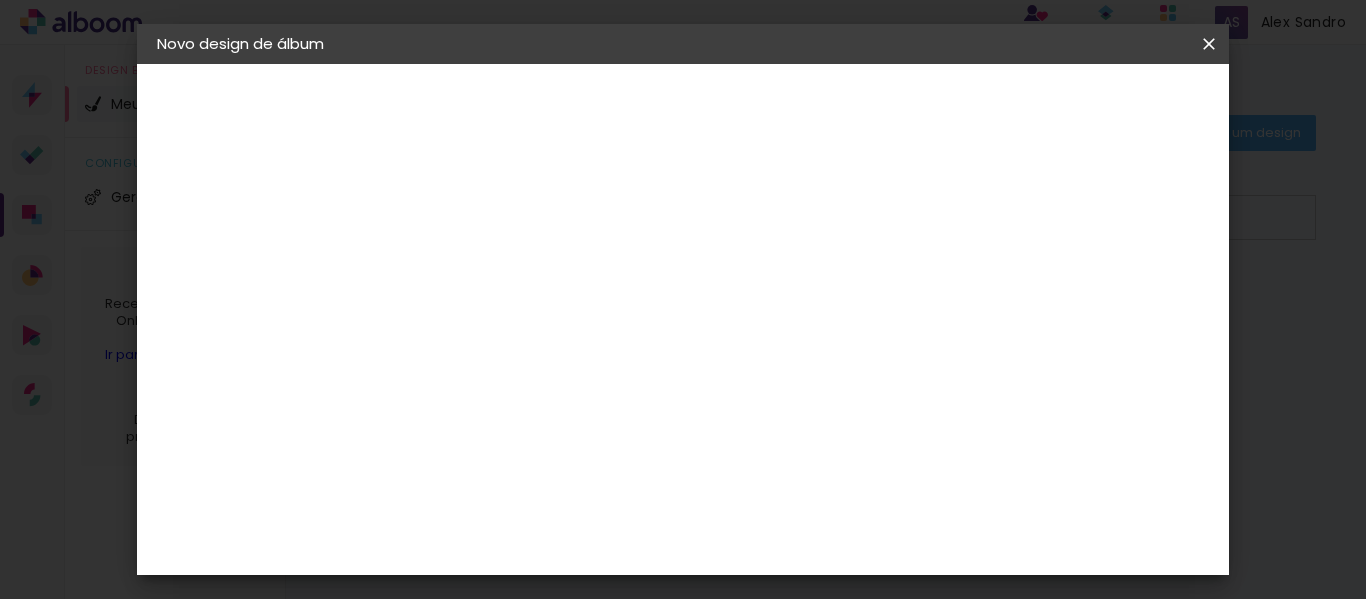 click at bounding box center (515, 380) 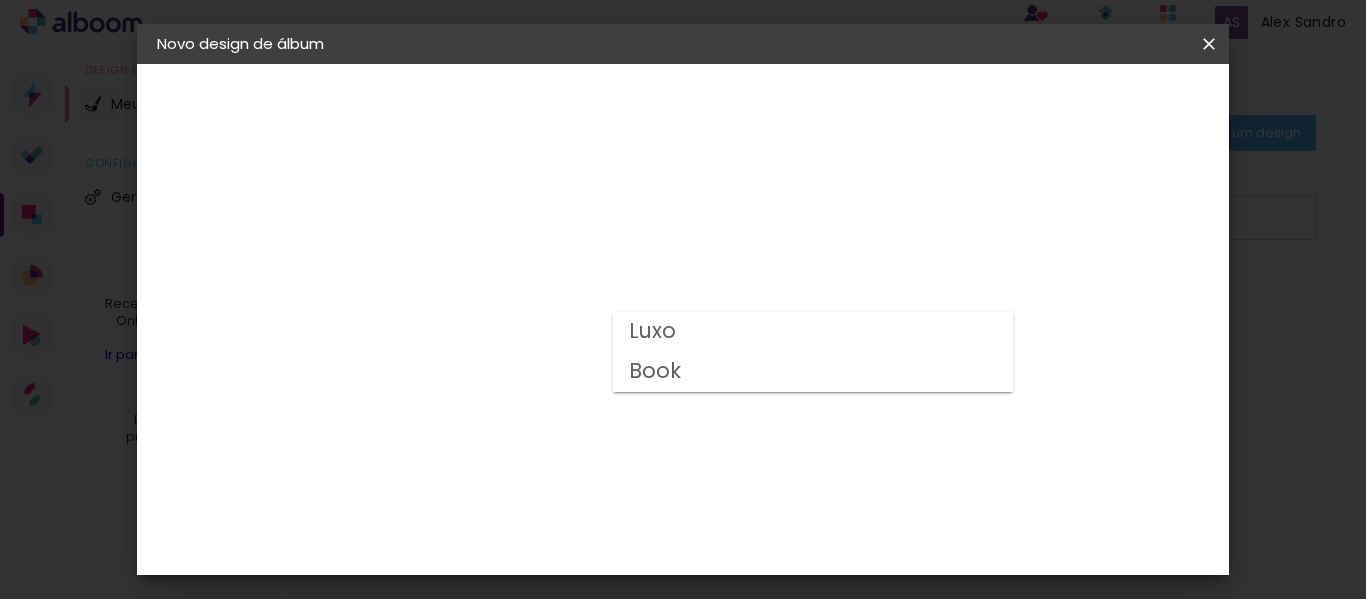 click on "Book" at bounding box center [0, 0] 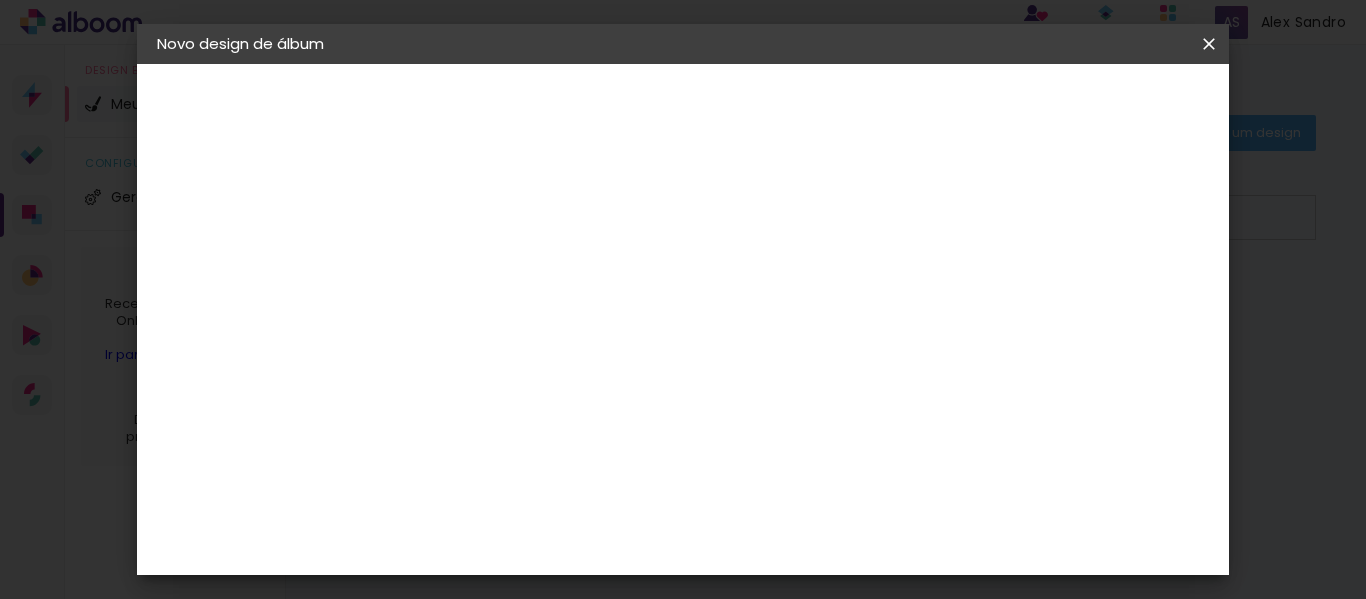 scroll, scrollTop: 400, scrollLeft: 0, axis: vertical 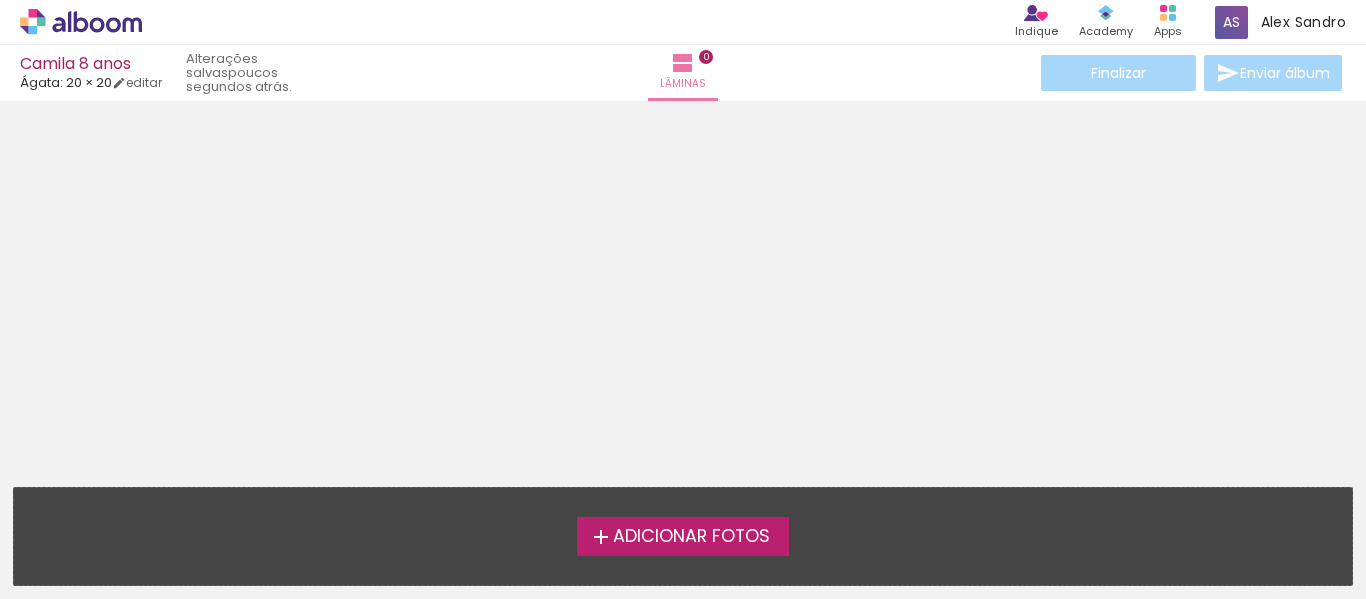 click on "Adicionar Fotos" at bounding box center [691, 537] 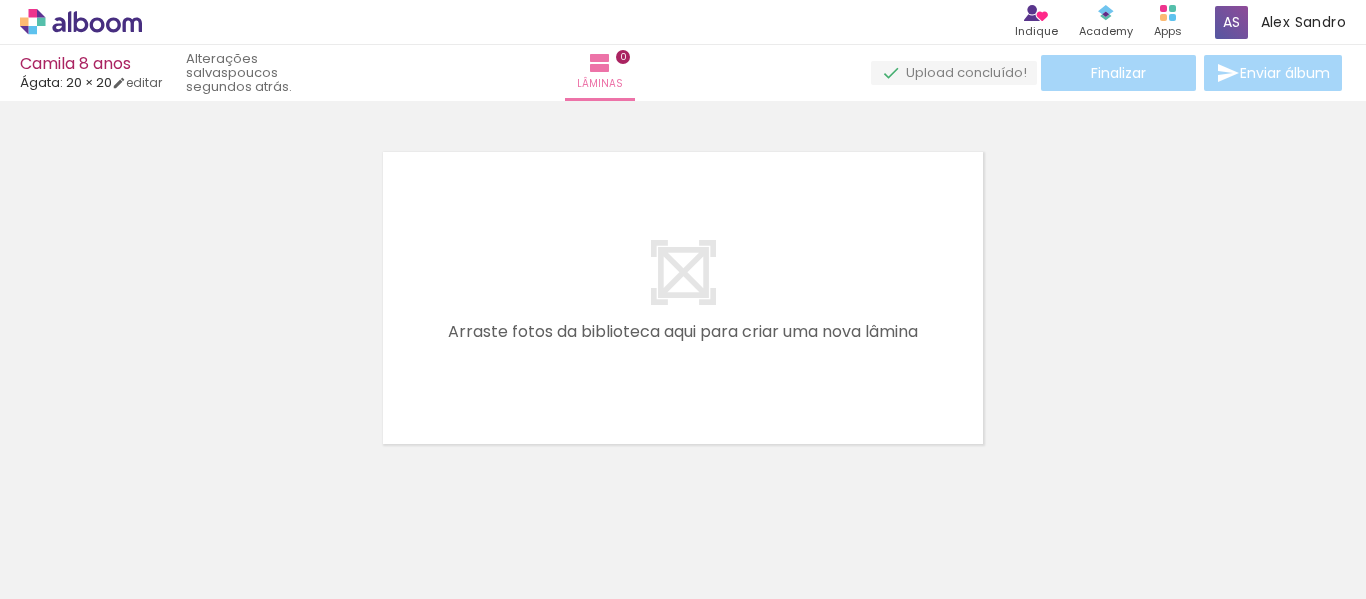 scroll, scrollTop: 26, scrollLeft: 0, axis: vertical 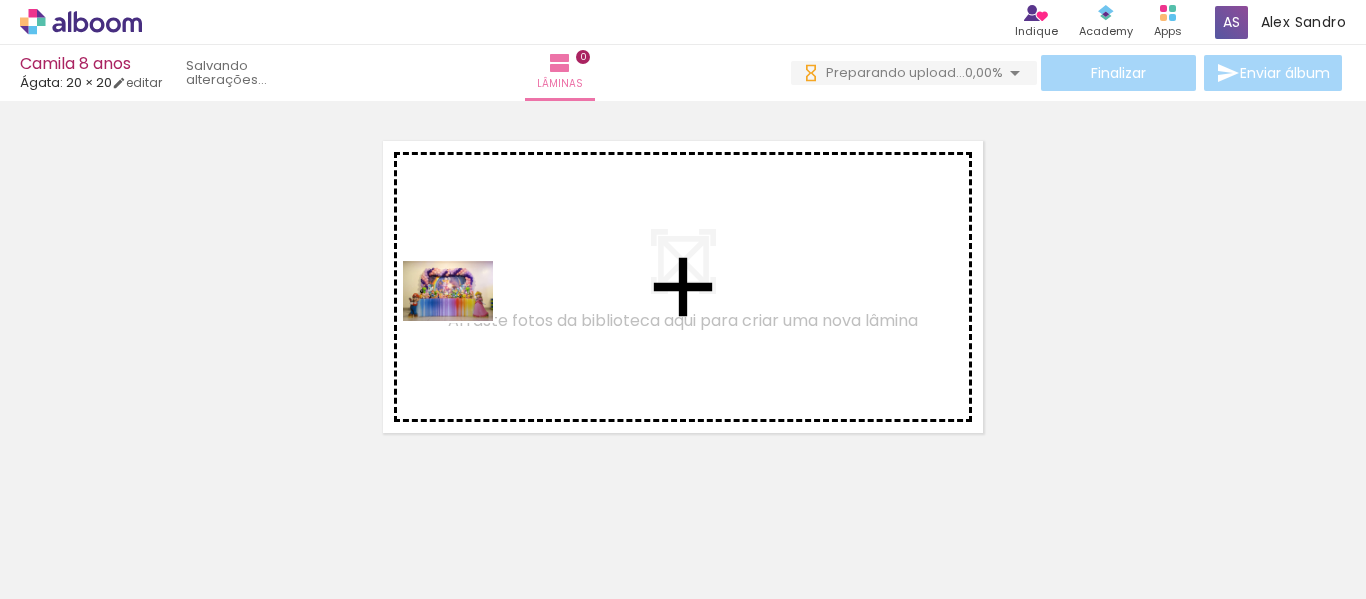 drag, startPoint x: 226, startPoint y: 537, endPoint x: 463, endPoint y: 321, distance: 320.66336 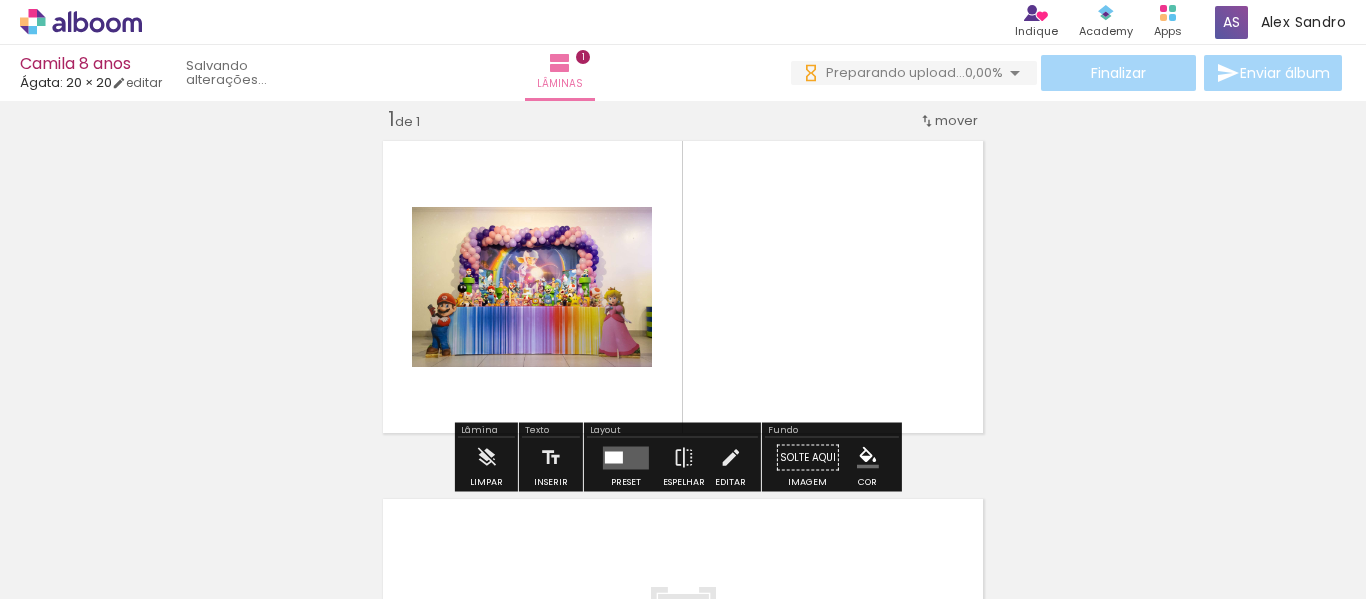 scroll, scrollTop: 26, scrollLeft: 0, axis: vertical 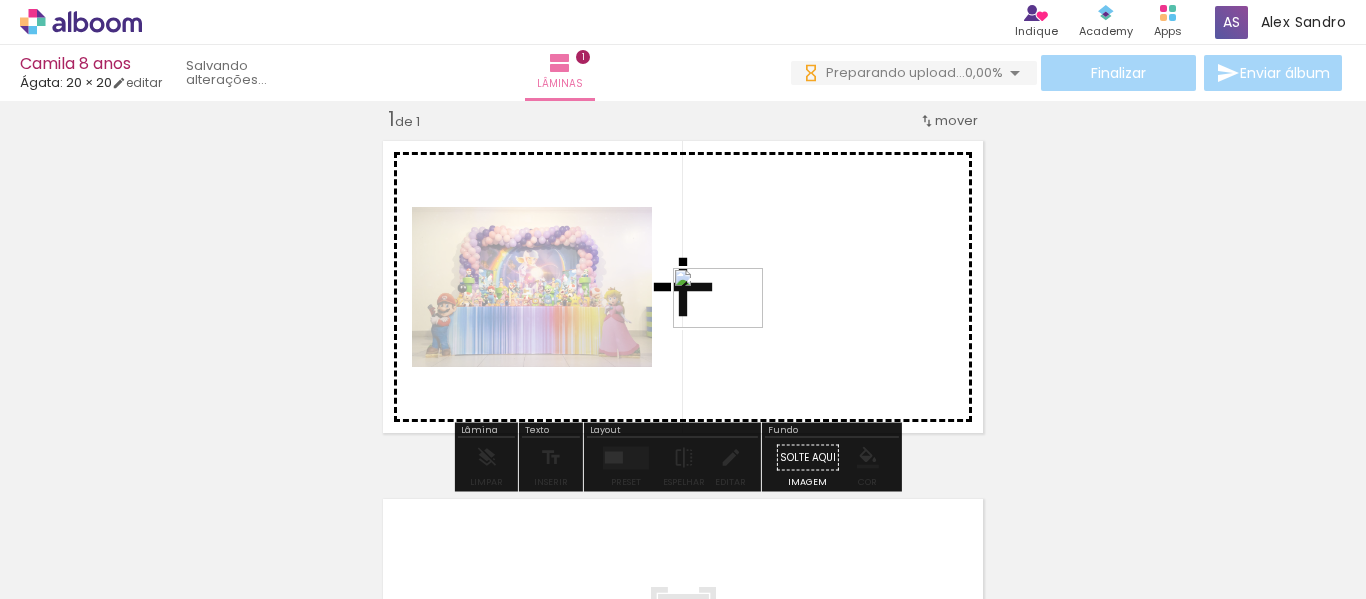 drag, startPoint x: 439, startPoint y: 538, endPoint x: 733, endPoint y: 328, distance: 361.29767 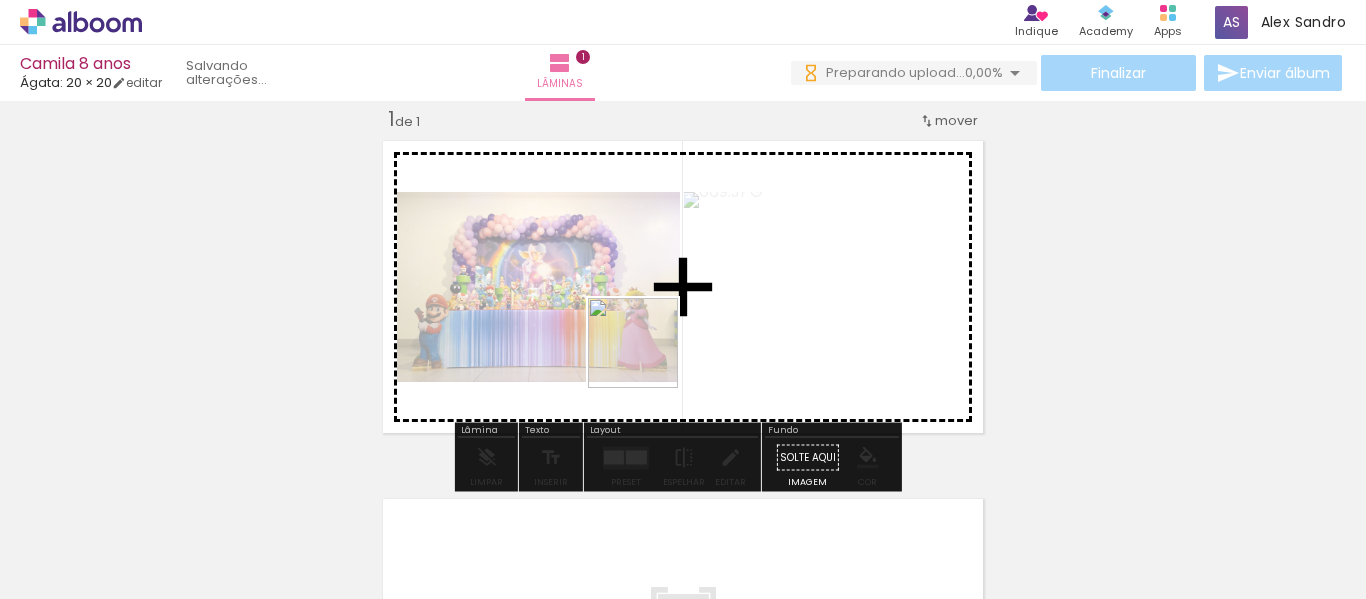 drag, startPoint x: 322, startPoint y: 559, endPoint x: 649, endPoint y: 355, distance: 385.41537 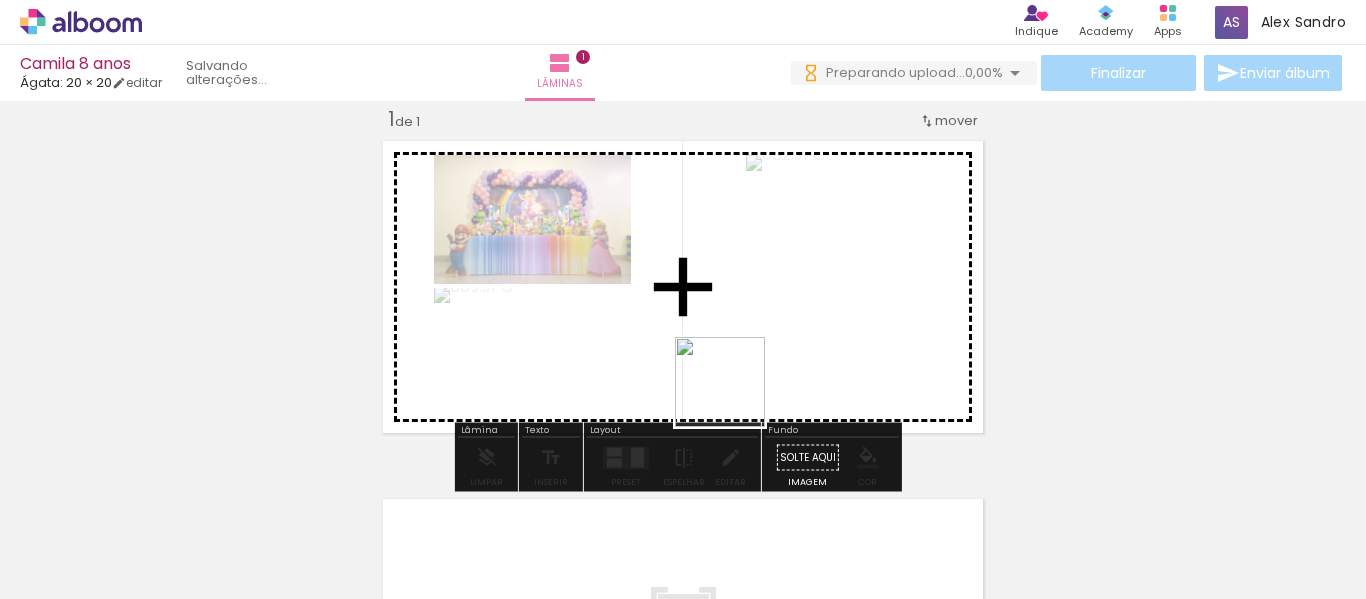 scroll, scrollTop: 0, scrollLeft: 0, axis: both 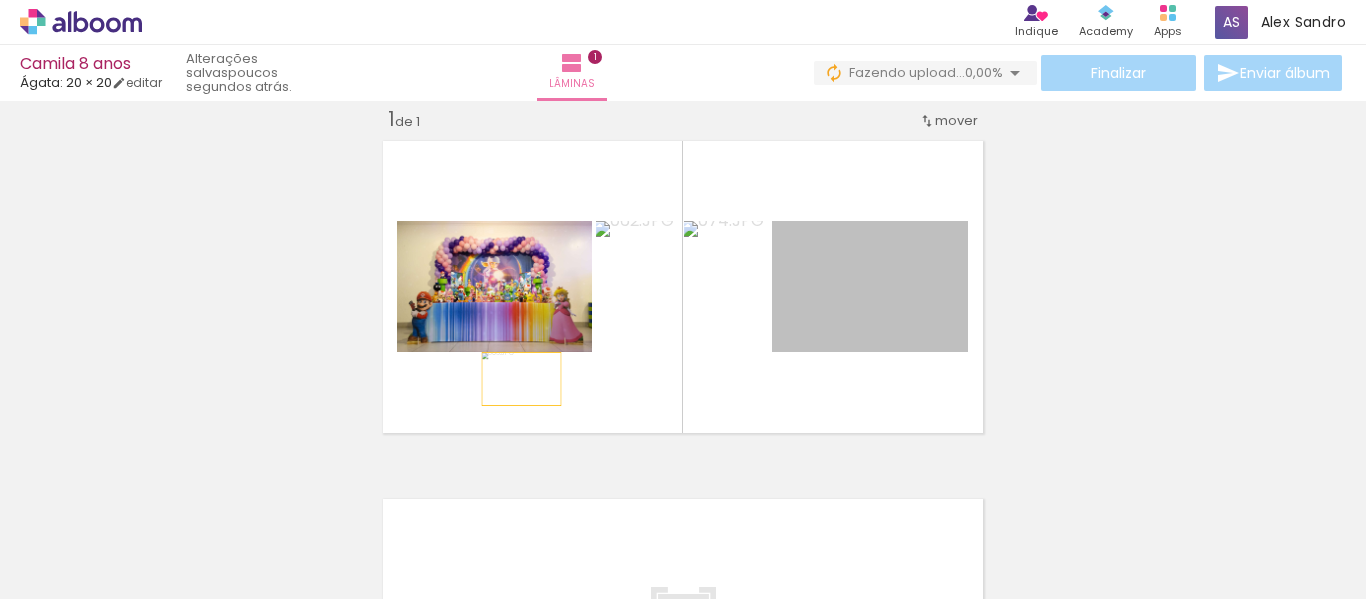 drag, startPoint x: 821, startPoint y: 317, endPoint x: 514, endPoint y: 379, distance: 313.19803 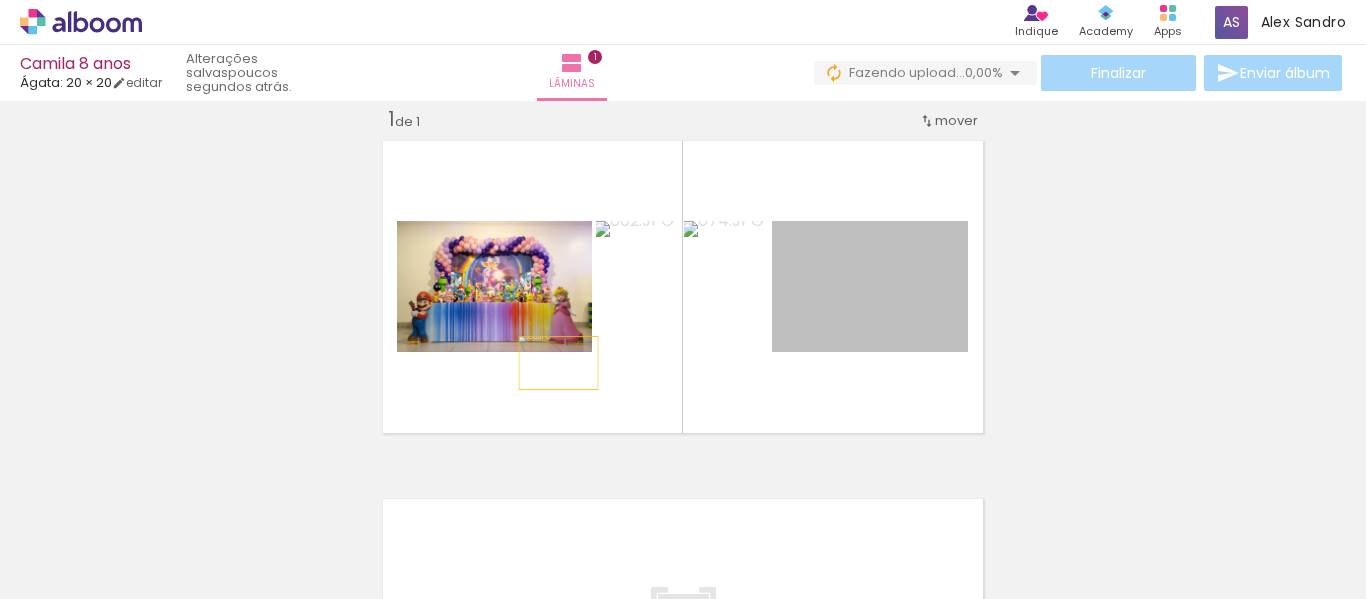 drag, startPoint x: 896, startPoint y: 268, endPoint x: 547, endPoint y: 366, distance: 362.4983 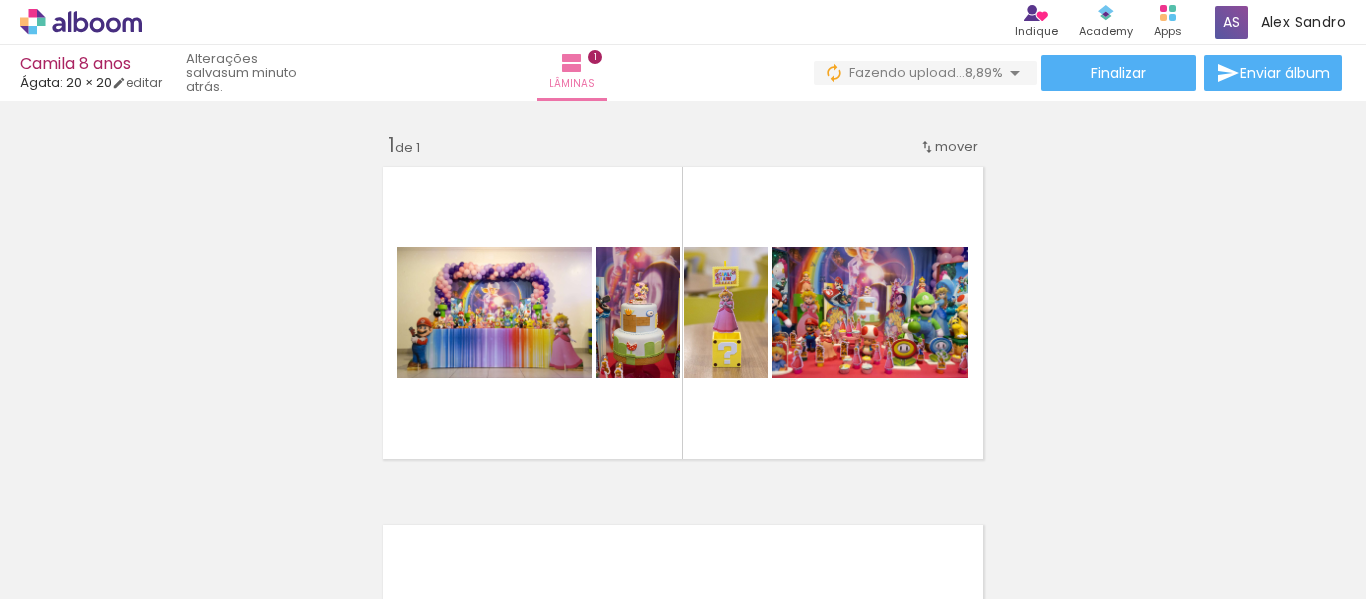 scroll, scrollTop: 2, scrollLeft: 0, axis: vertical 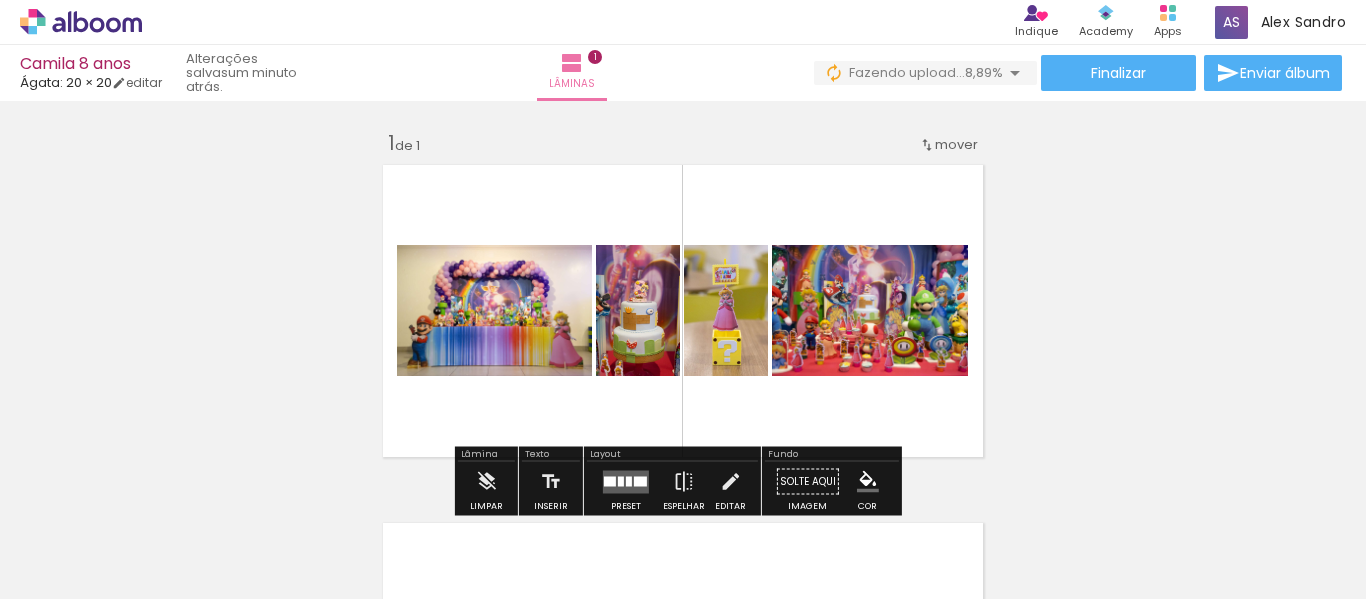click at bounding box center [683, 311] 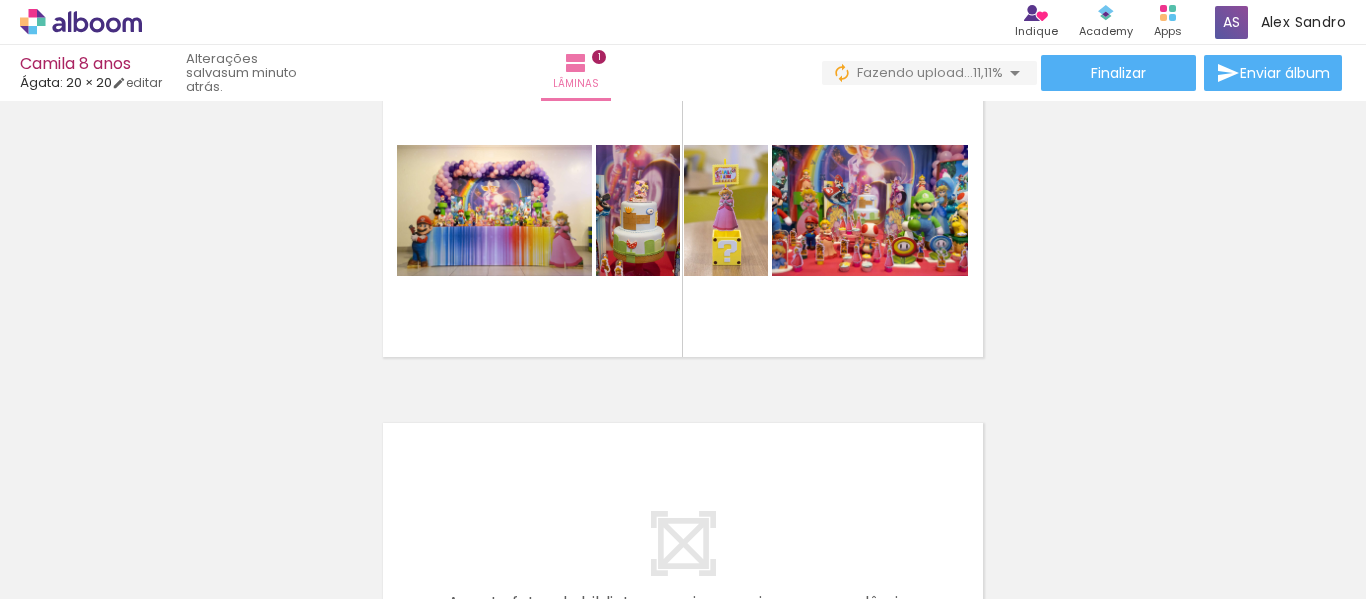 scroll, scrollTop: 0, scrollLeft: 0, axis: both 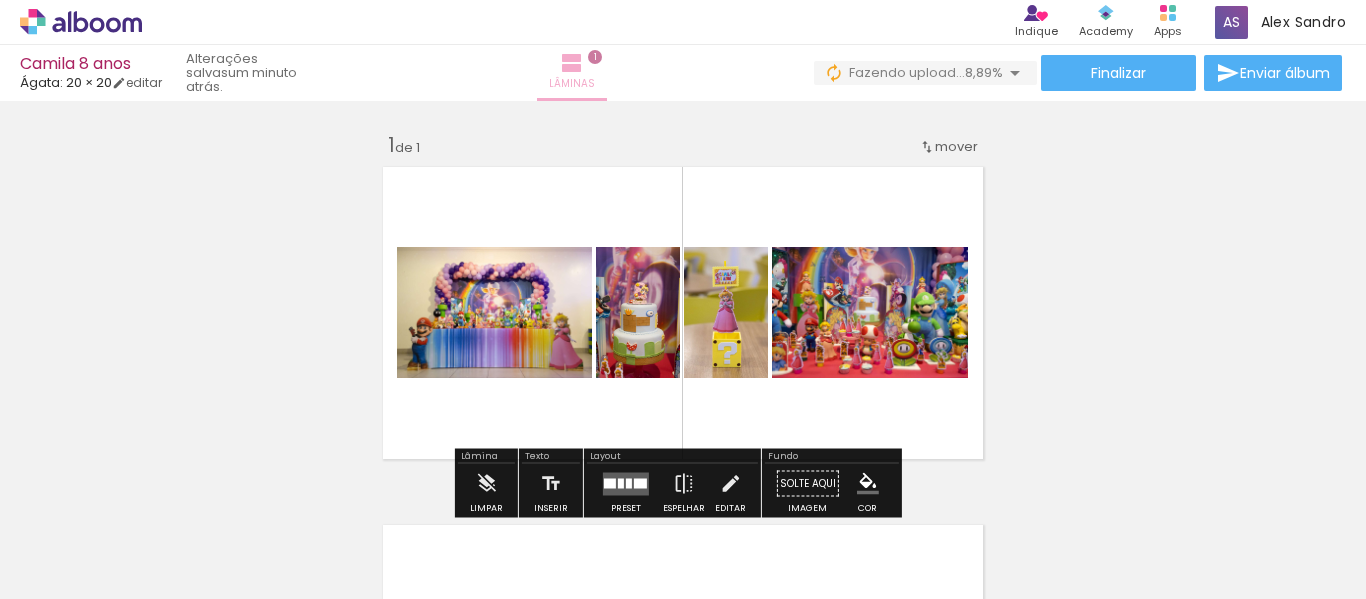 click at bounding box center [572, 63] 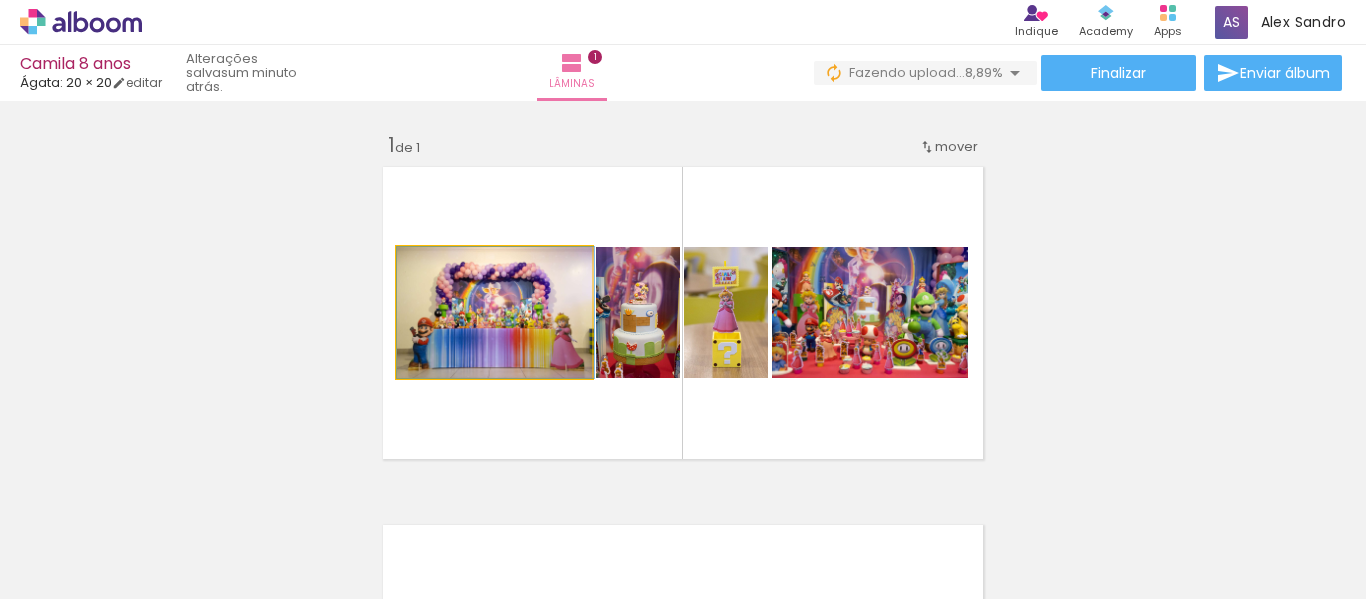 drag, startPoint x: 530, startPoint y: 334, endPoint x: 548, endPoint y: 248, distance: 87.86353 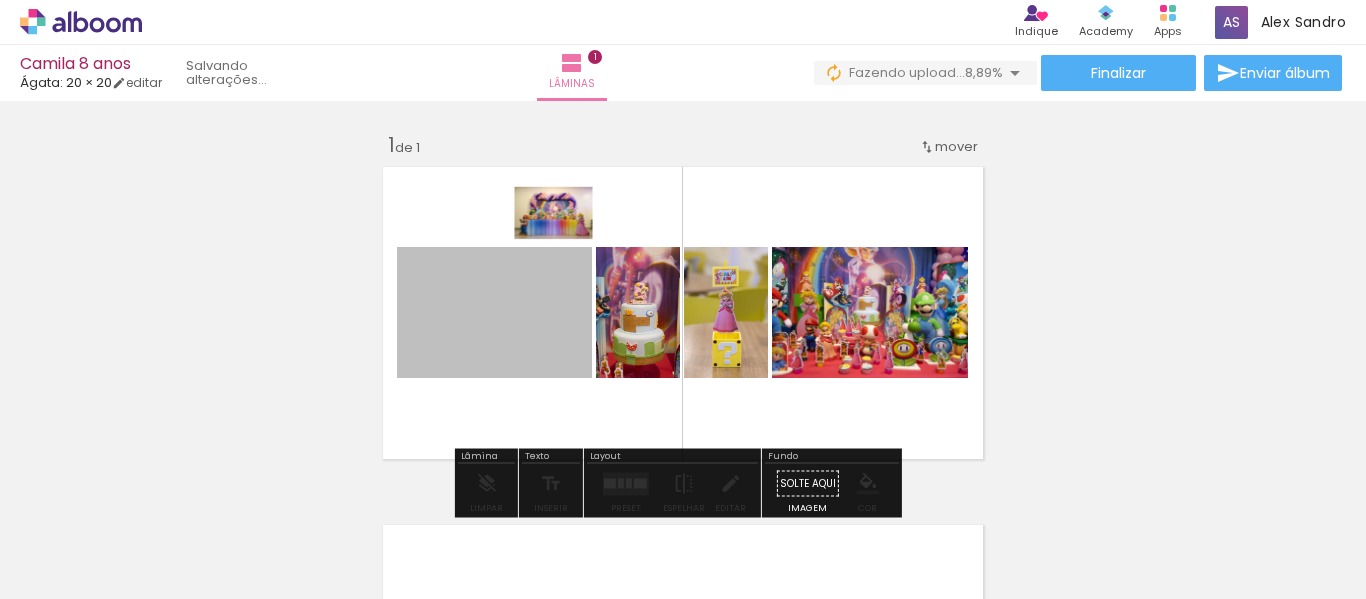 drag, startPoint x: 549, startPoint y: 242, endPoint x: 546, endPoint y: 213, distance: 29.15476 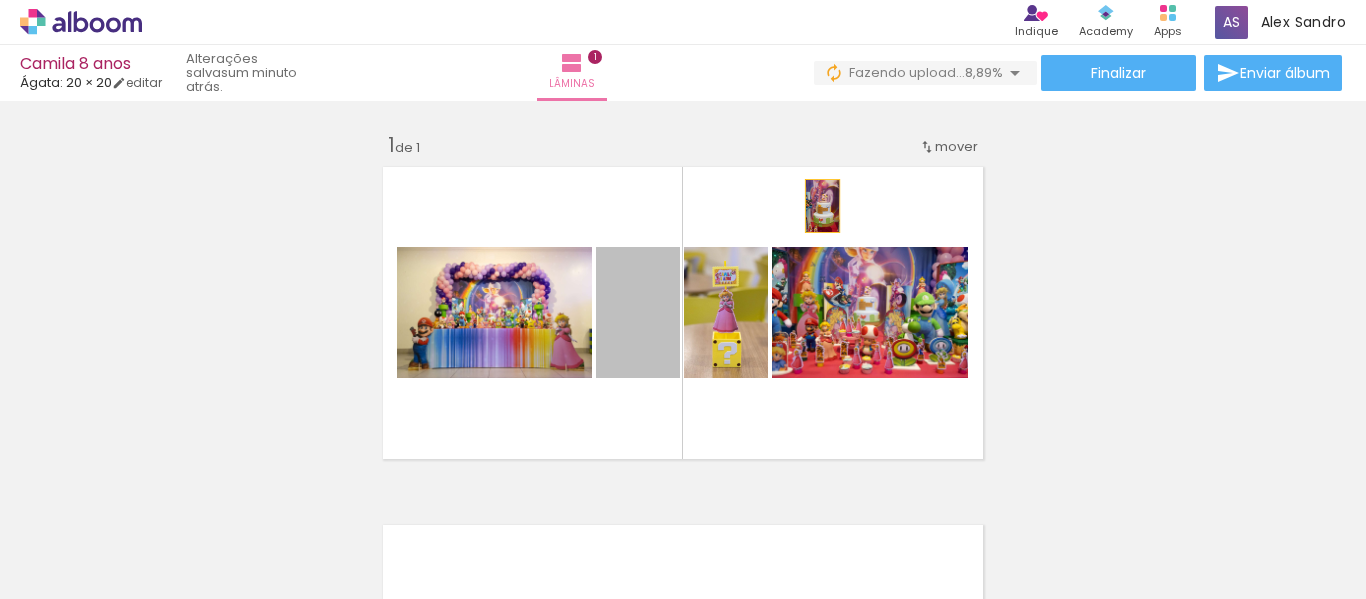 drag, startPoint x: 618, startPoint y: 344, endPoint x: 815, endPoint y: 206, distance: 240.5265 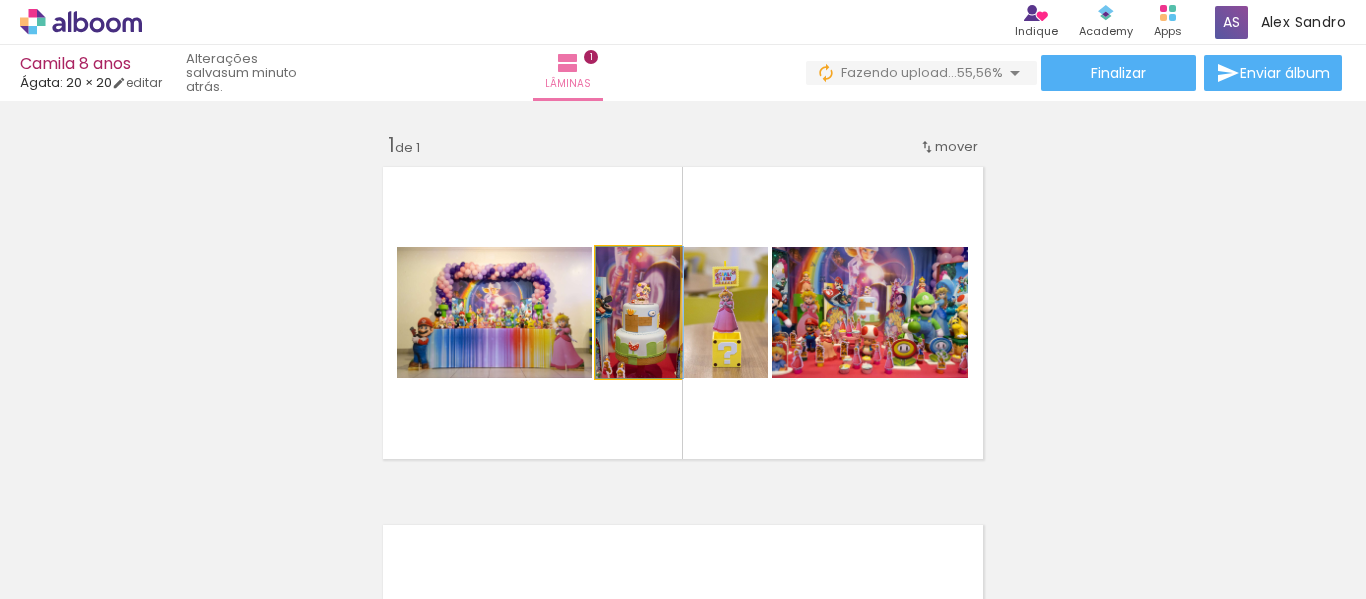click 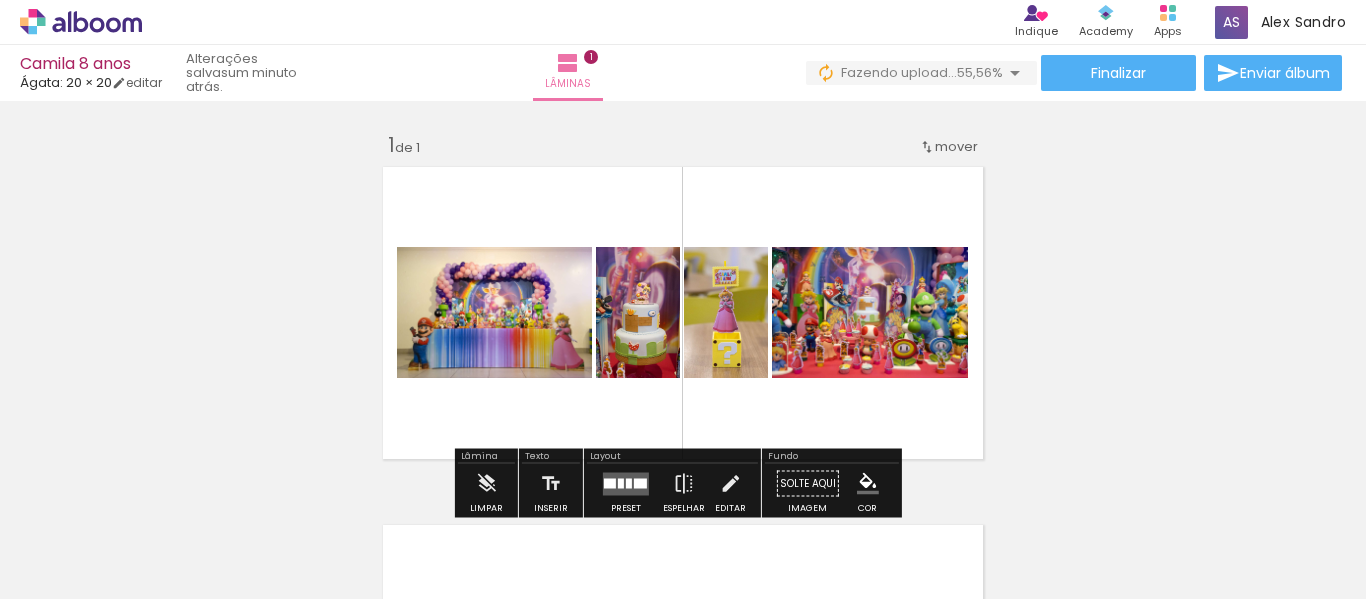 click 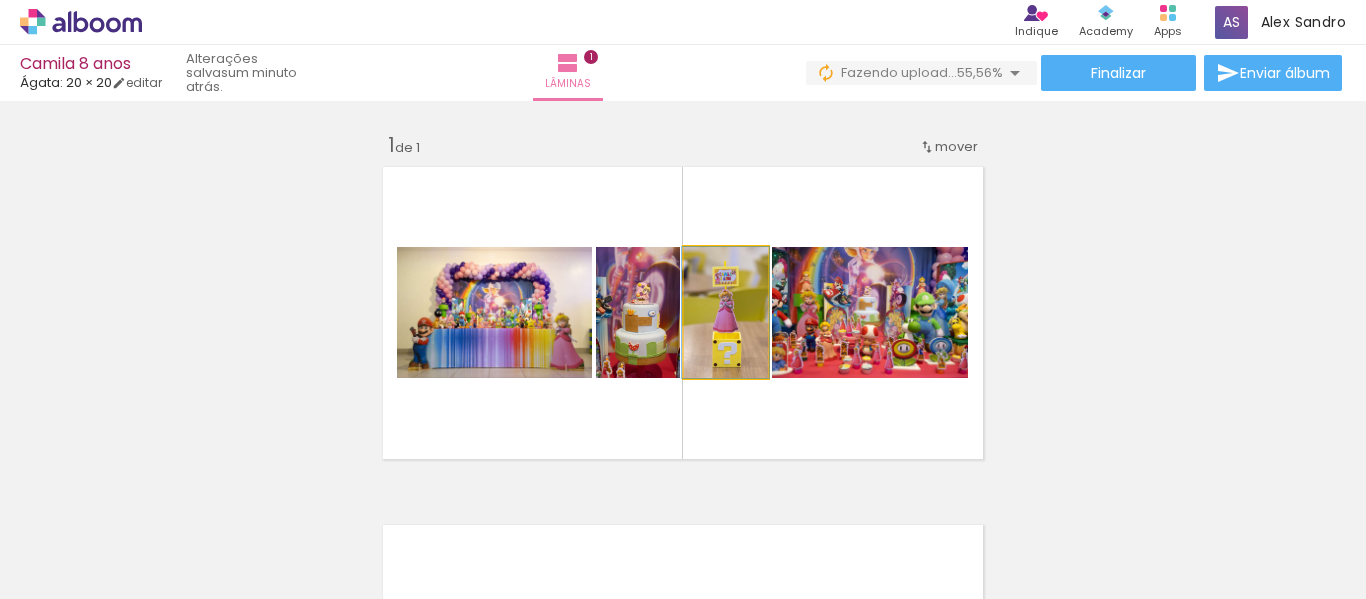 click 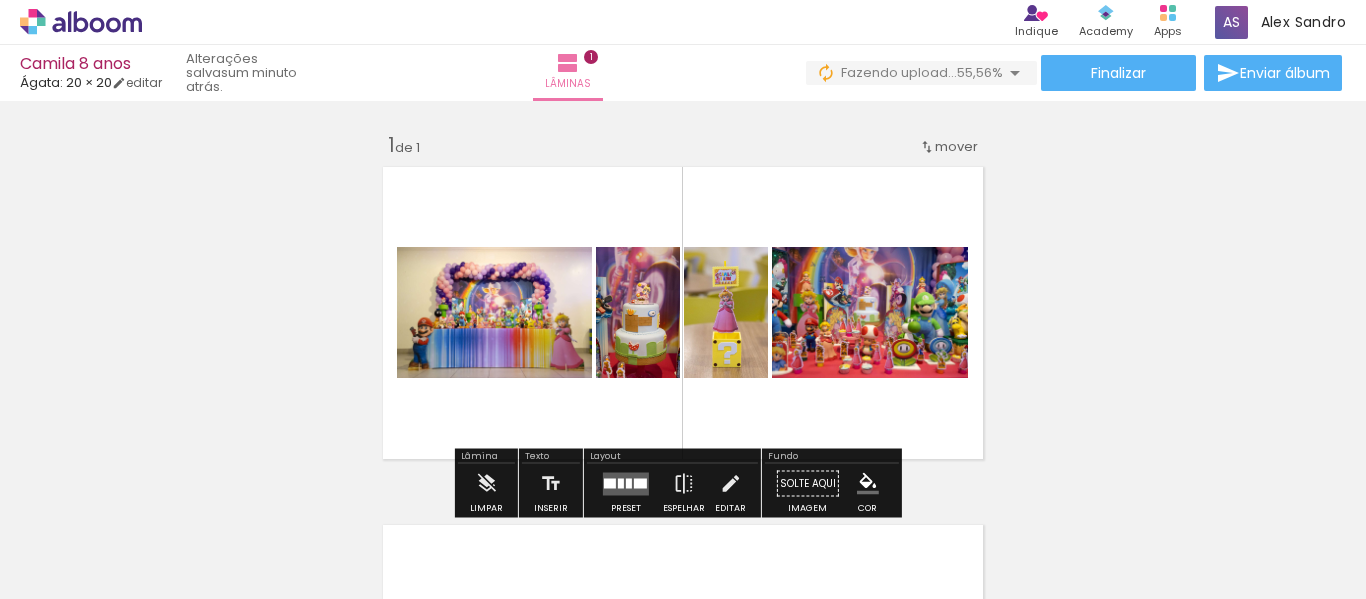 click 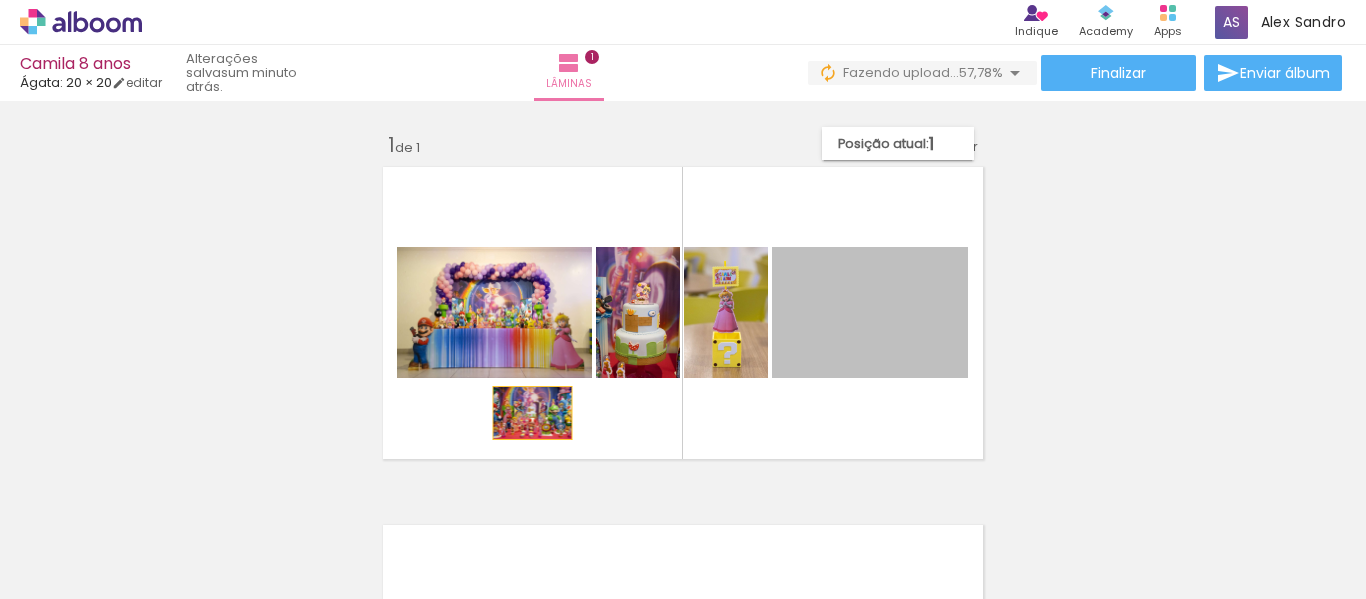 drag, startPoint x: 860, startPoint y: 337, endPoint x: 520, endPoint y: 414, distance: 348.6101 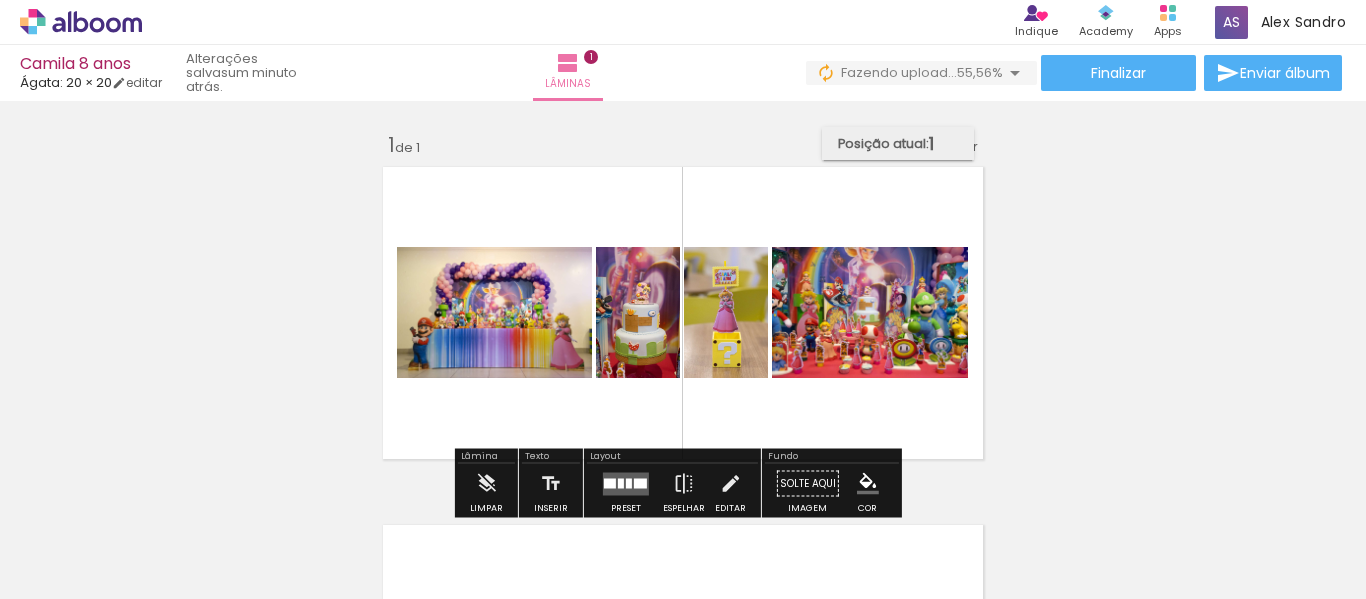click on "Posição atual:" at bounding box center [883, 143] 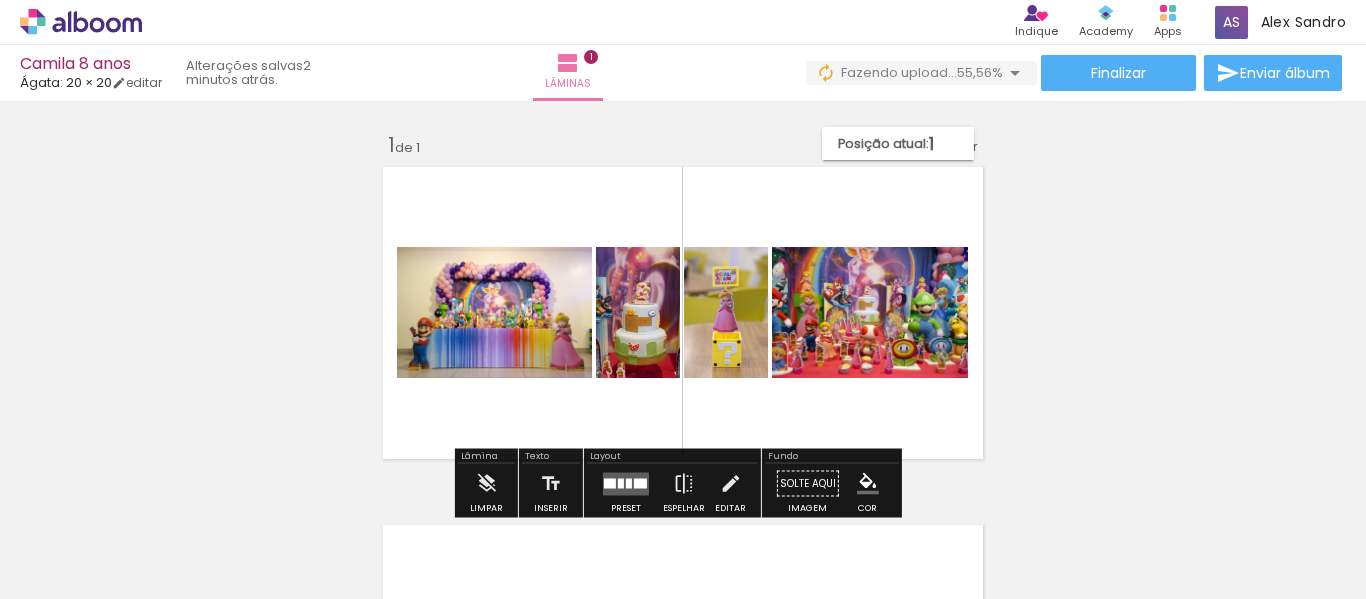 click on "1  de 1" 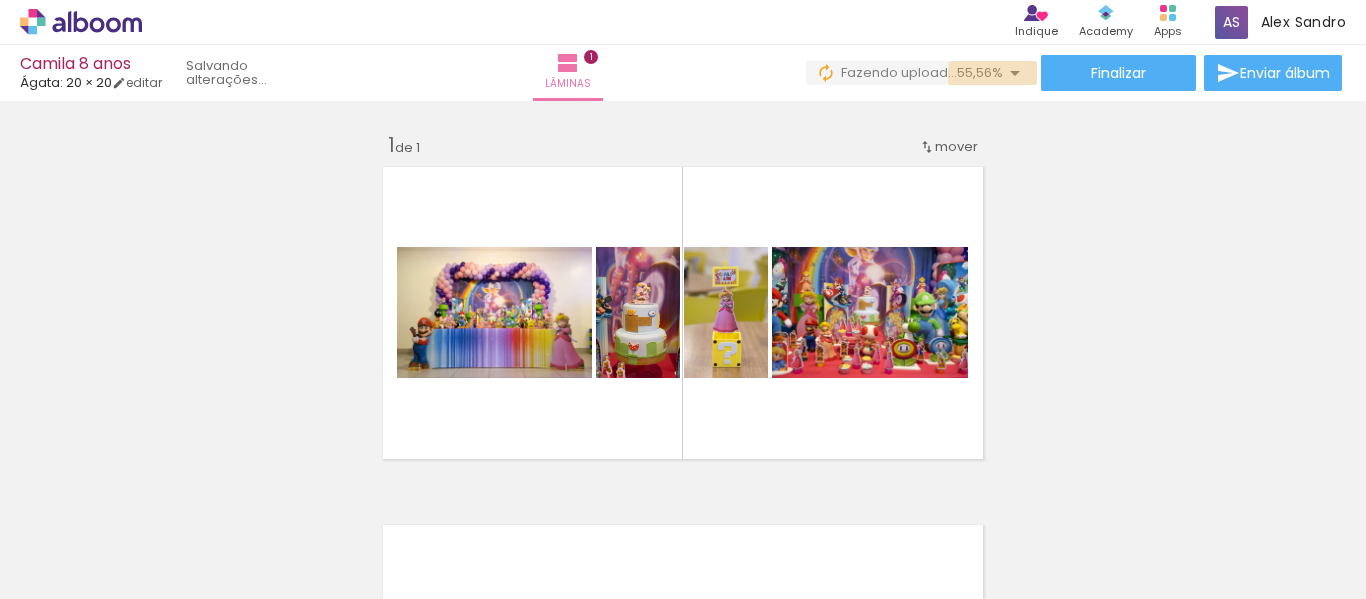 click at bounding box center (1015, 73) 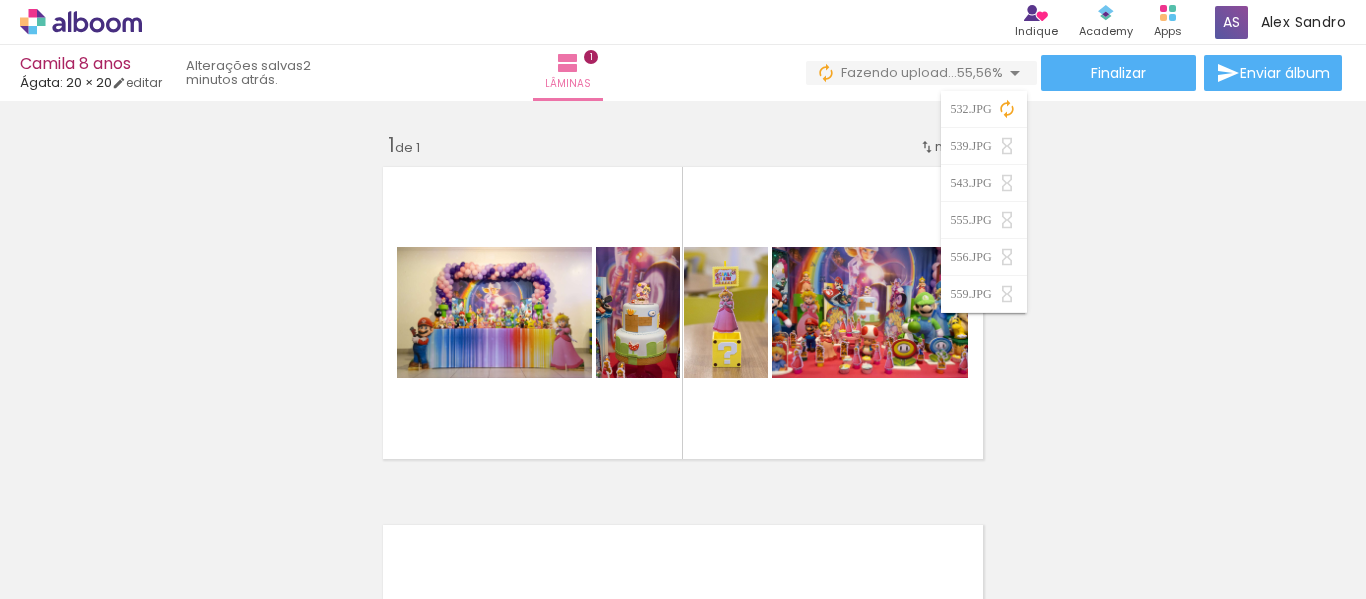 click at bounding box center (1015, 73) 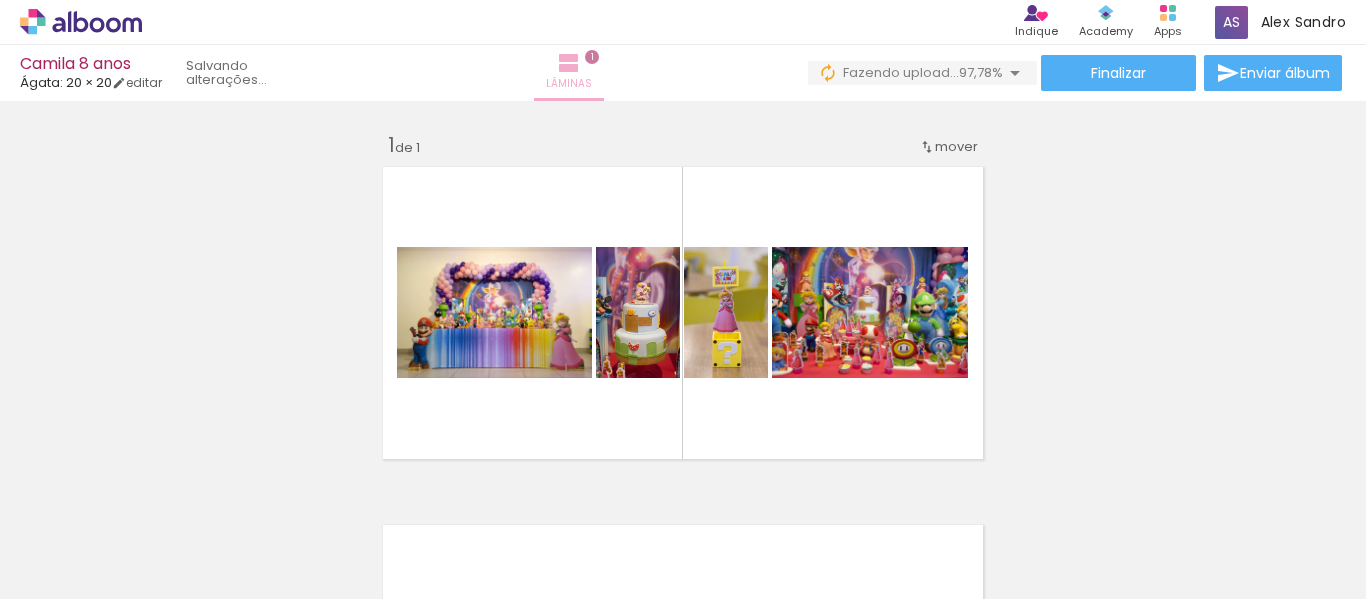 click on "Lâminas" at bounding box center [569, 84] 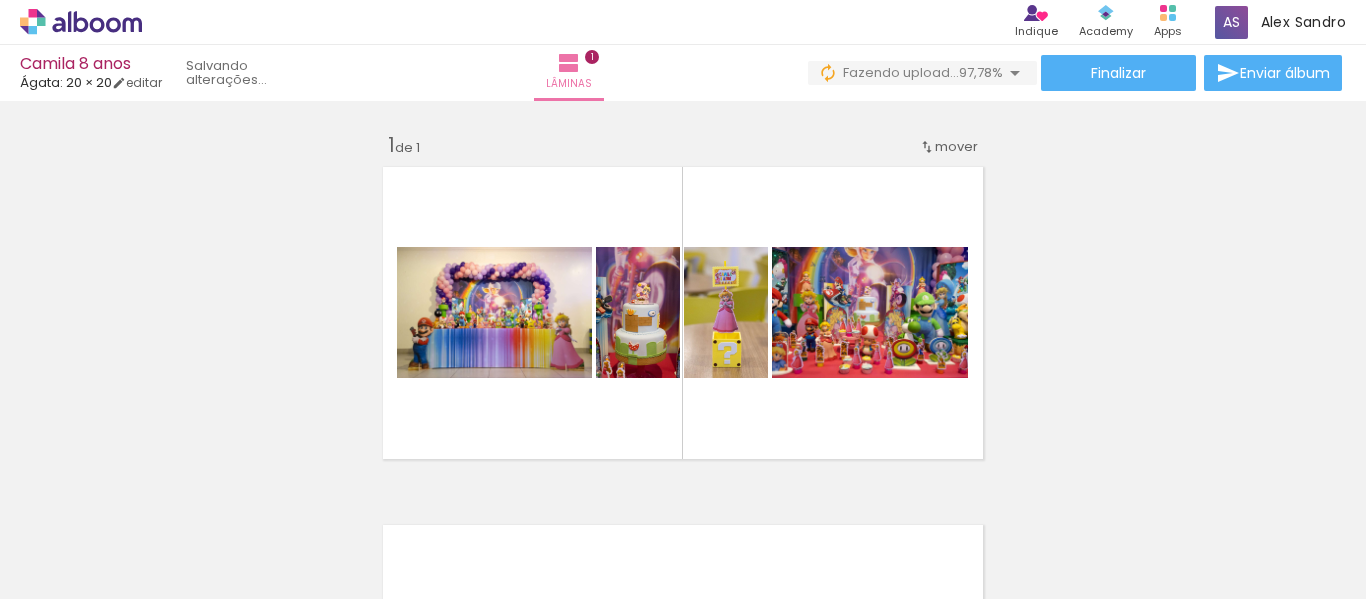 click on "Lâminas 1" at bounding box center (569, 73) 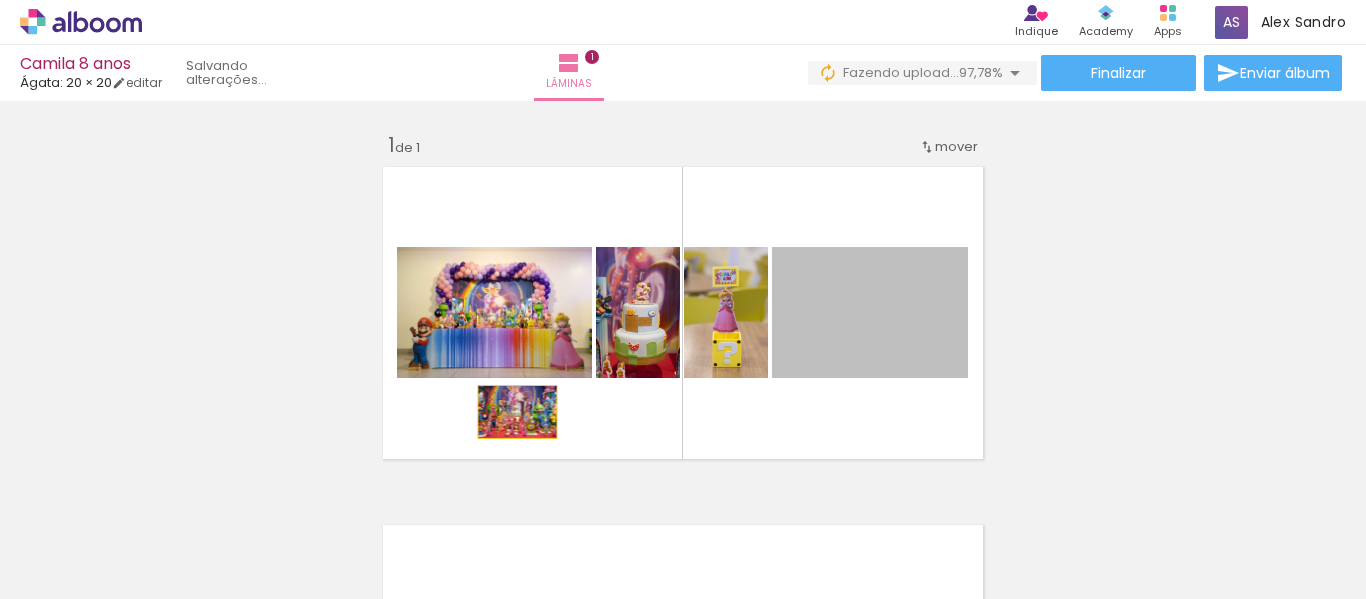 drag, startPoint x: 873, startPoint y: 338, endPoint x: 510, endPoint y: 412, distance: 370.4659 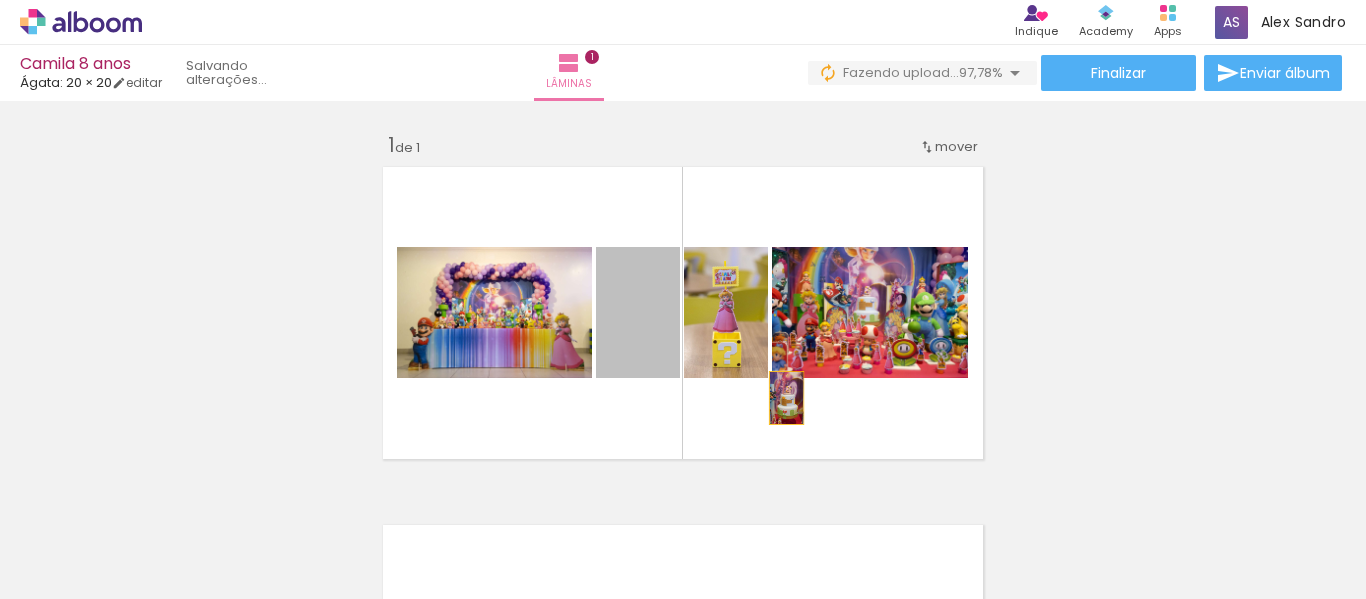 drag, startPoint x: 630, startPoint y: 363, endPoint x: 779, endPoint y: 398, distance: 153.05554 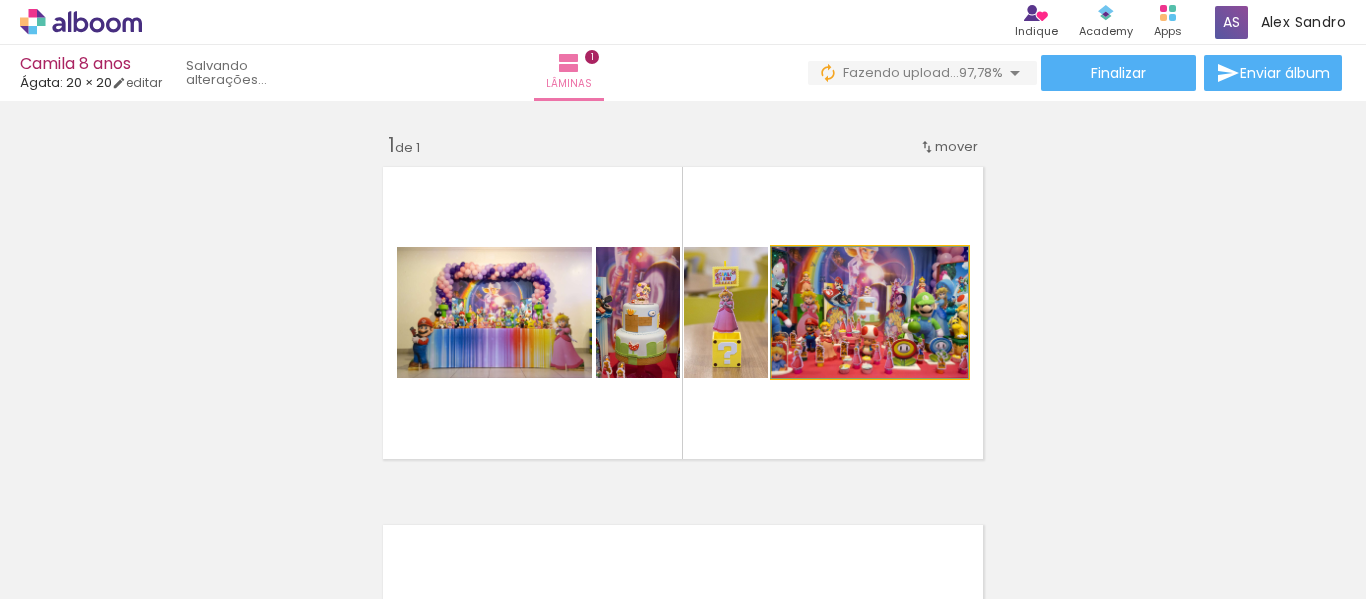 click 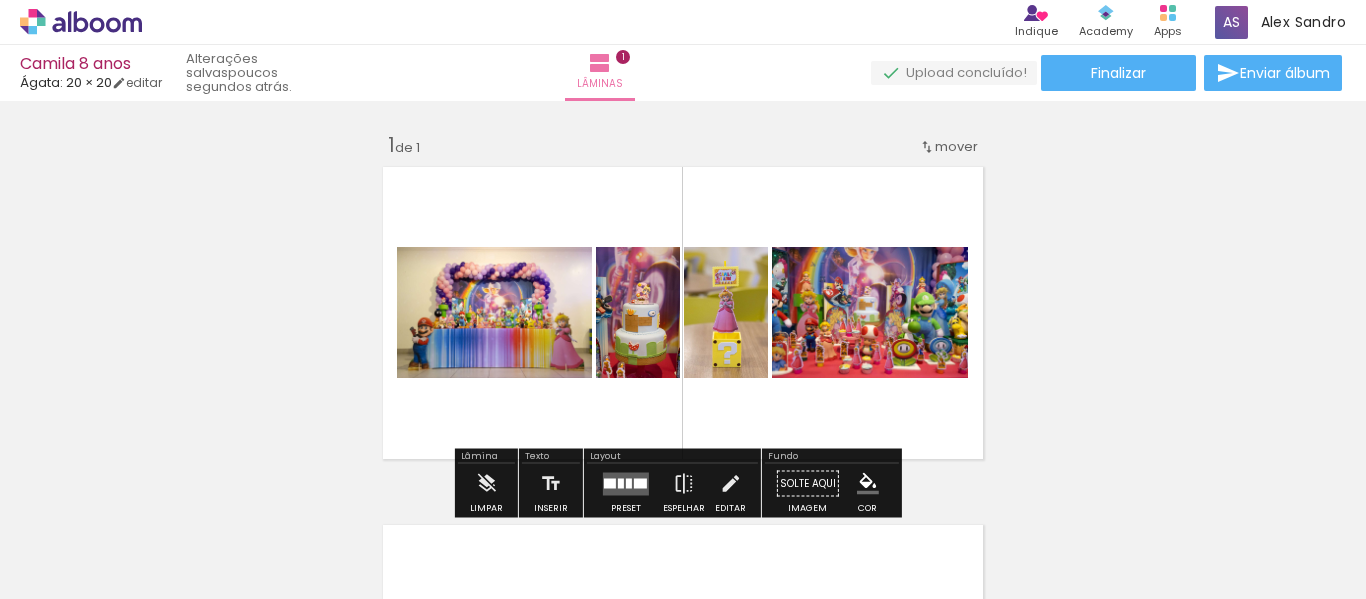 drag, startPoint x: 819, startPoint y: 332, endPoint x: 1053, endPoint y: 265, distance: 243.40295 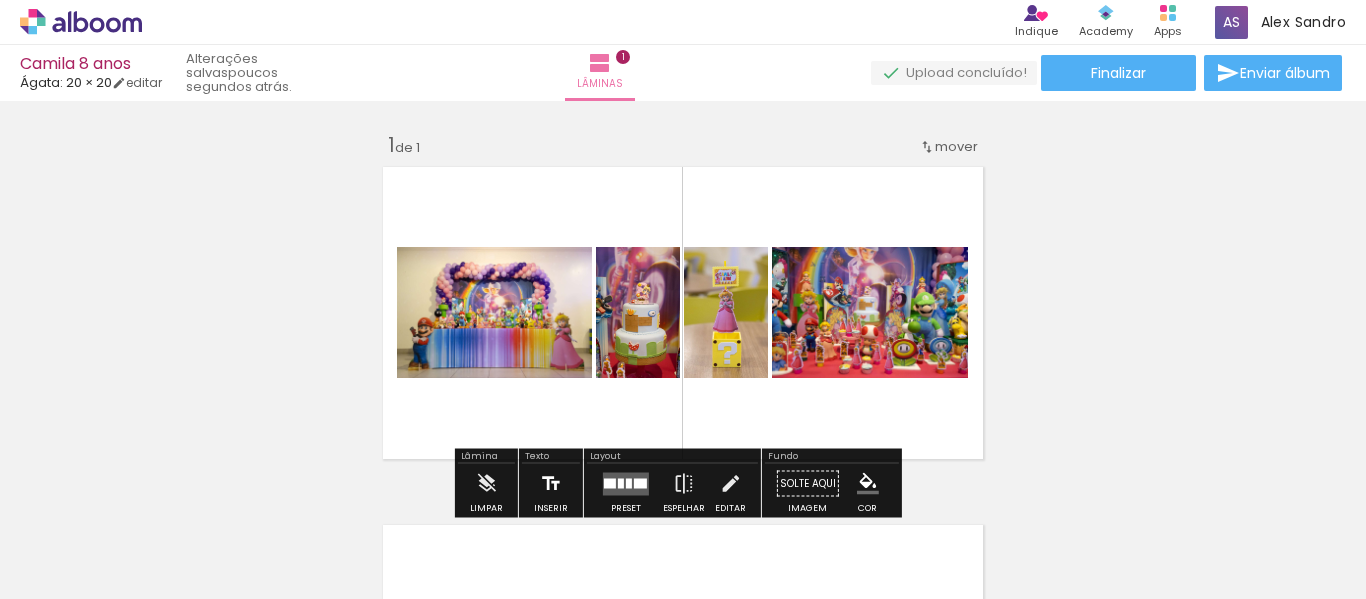 scroll, scrollTop: 100, scrollLeft: 0, axis: vertical 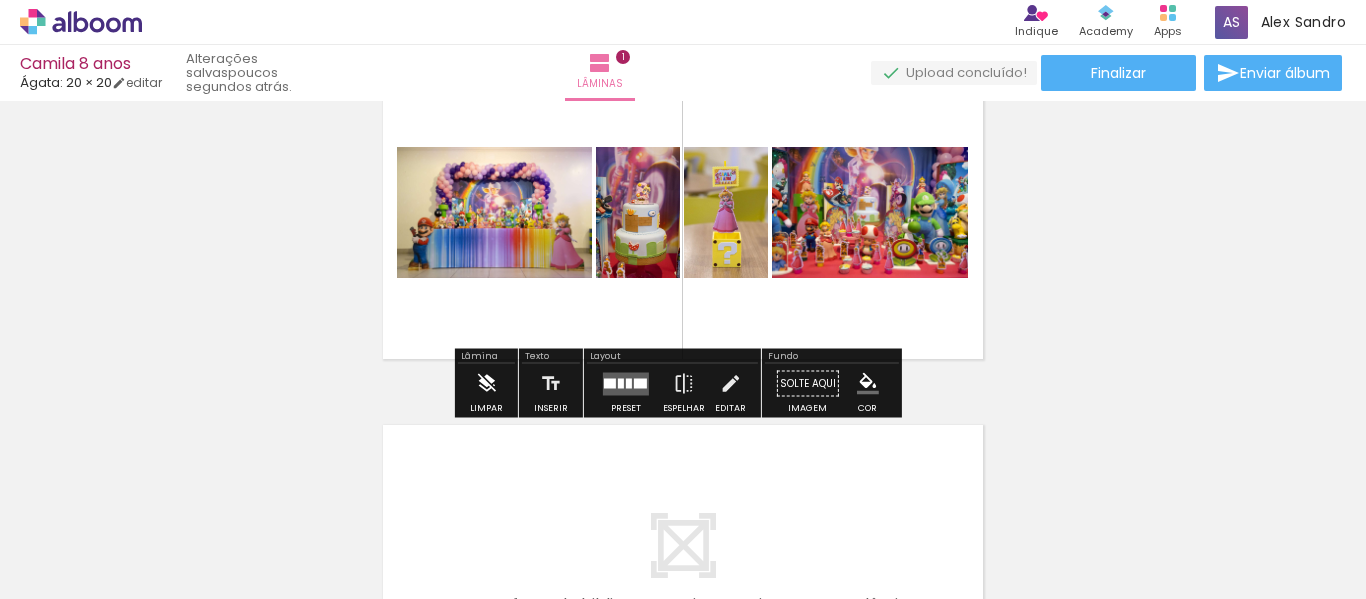 click at bounding box center [486, 384] 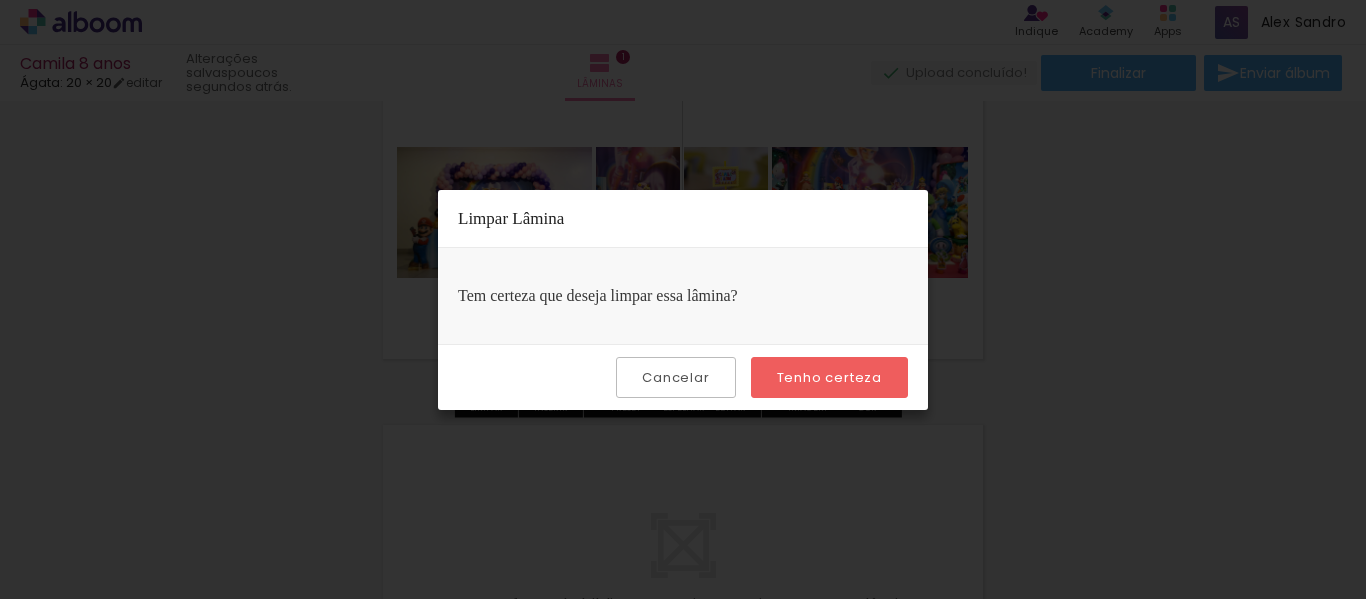 click on "Tenho certeza" at bounding box center [0, 0] 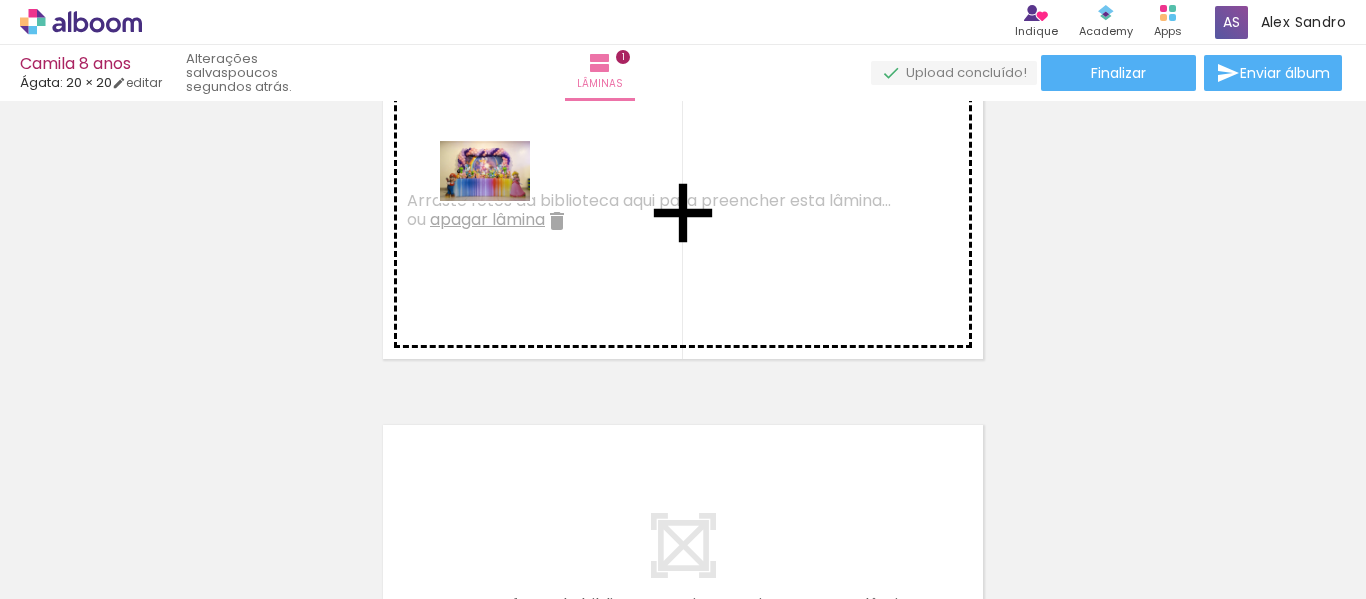 drag, startPoint x: 223, startPoint y: 541, endPoint x: 500, endPoint y: 201, distance: 438.5533 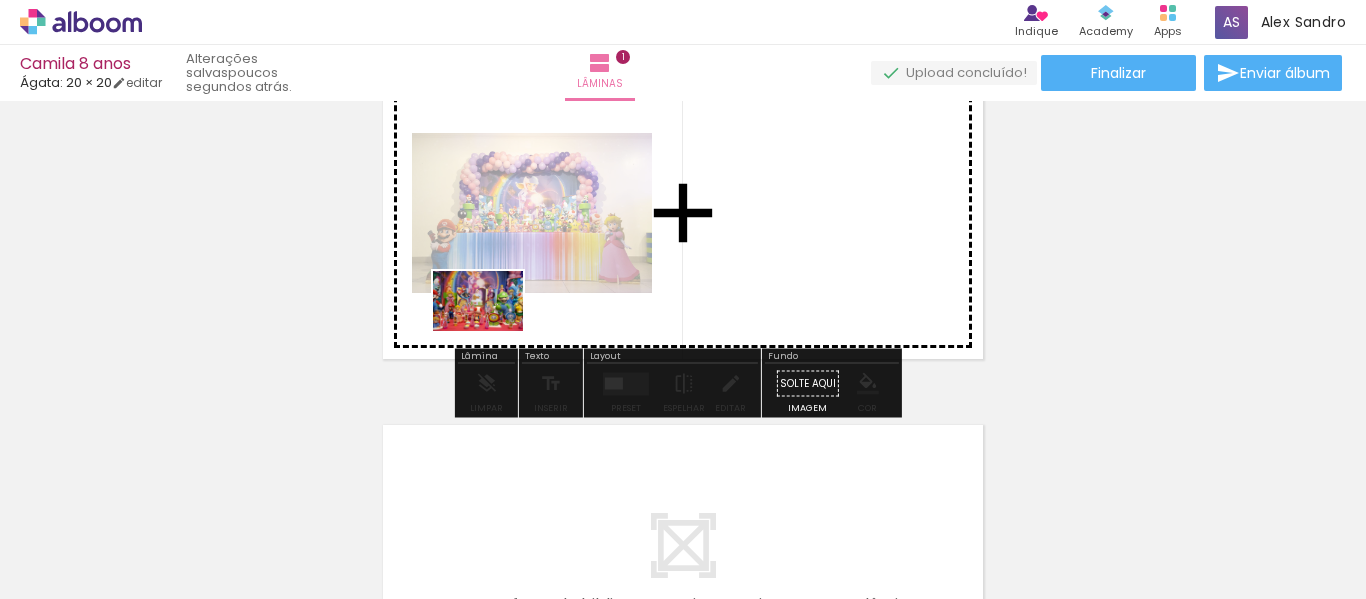 drag, startPoint x: 456, startPoint y: 557, endPoint x: 493, endPoint y: 331, distance: 229.00873 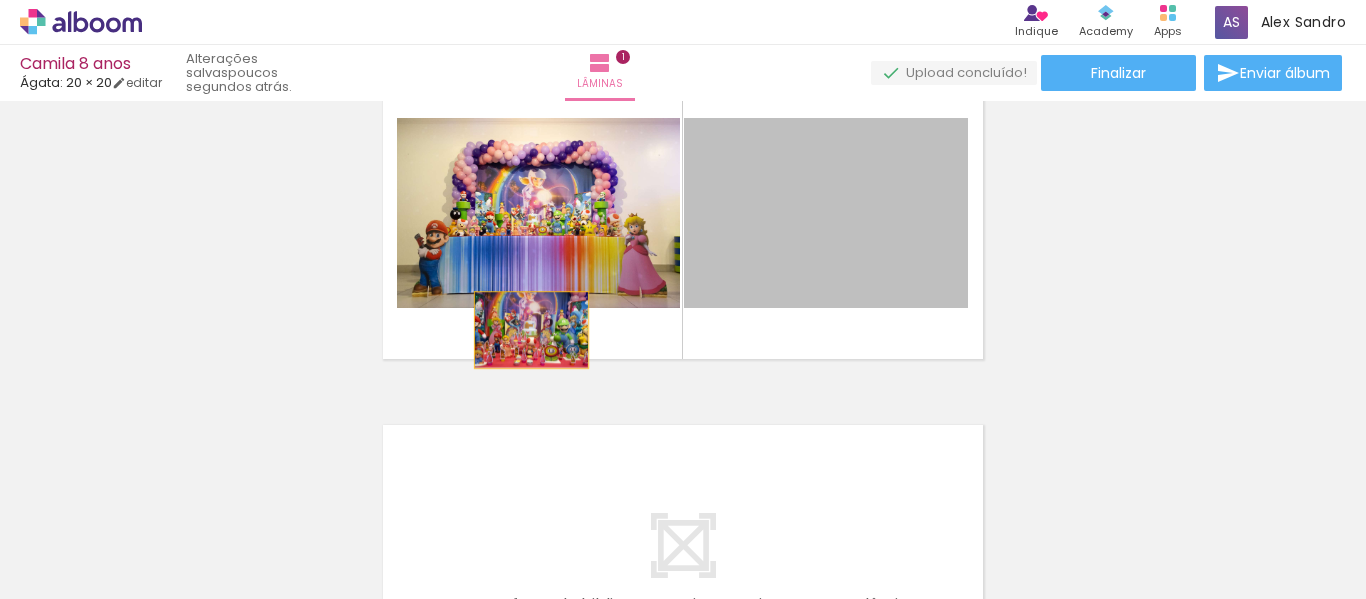 drag, startPoint x: 797, startPoint y: 272, endPoint x: 524, endPoint y: 330, distance: 279.09317 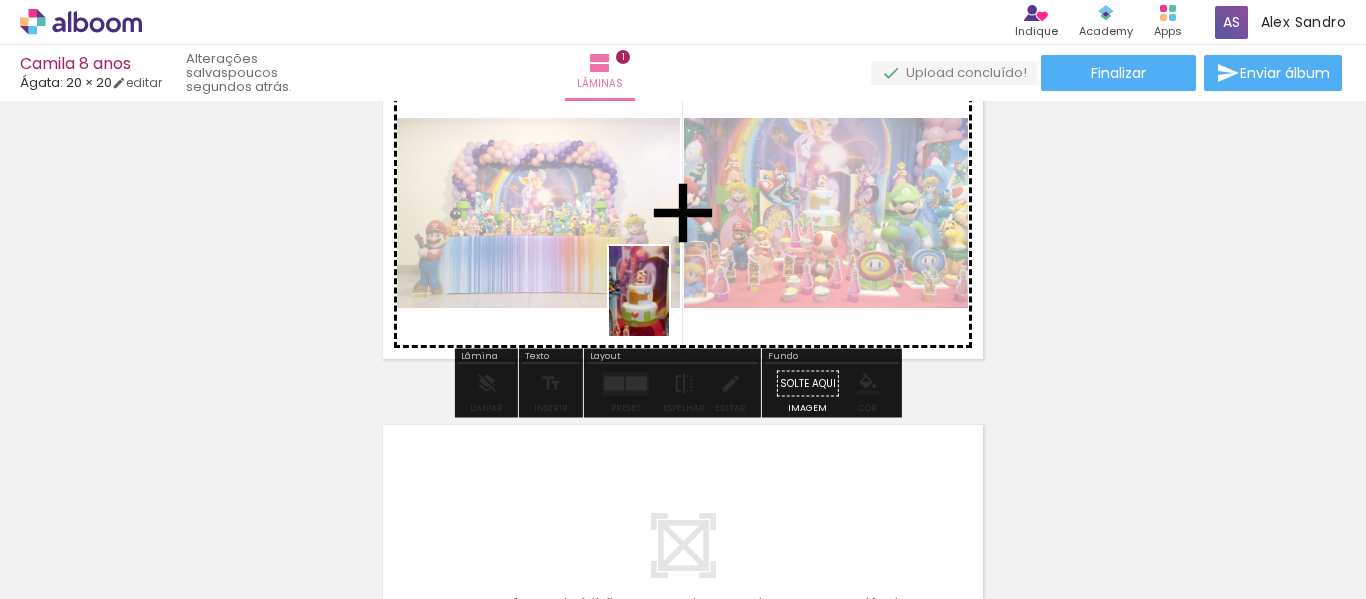 drag, startPoint x: 330, startPoint y: 561, endPoint x: 669, endPoint y: 306, distance: 424.20044 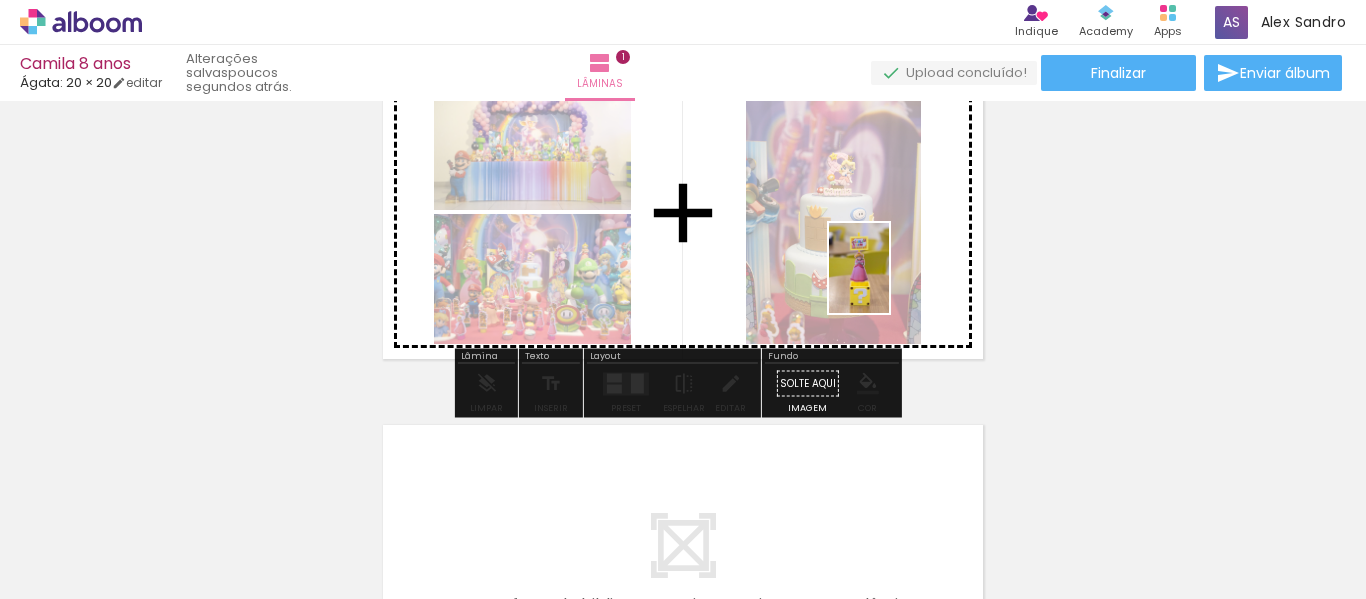 drag, startPoint x: 553, startPoint y: 559, endPoint x: 889, endPoint y: 283, distance: 434.8241 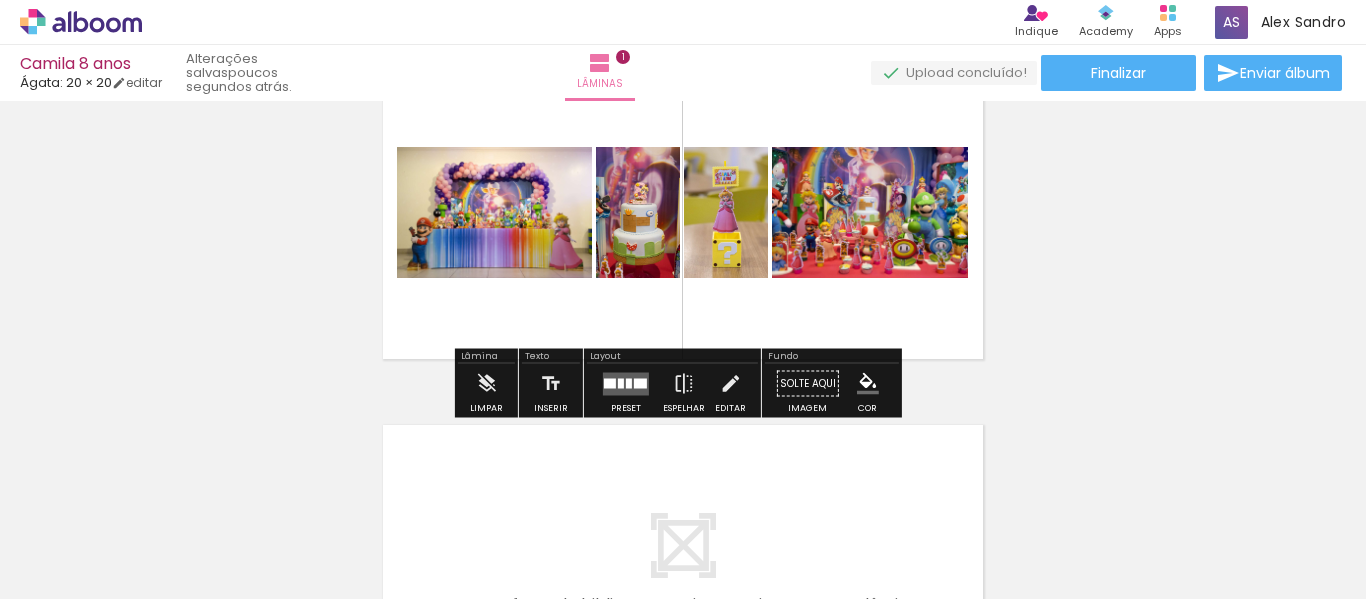 click on "Inserir lâmina 1  de 1" at bounding box center (683, 366) 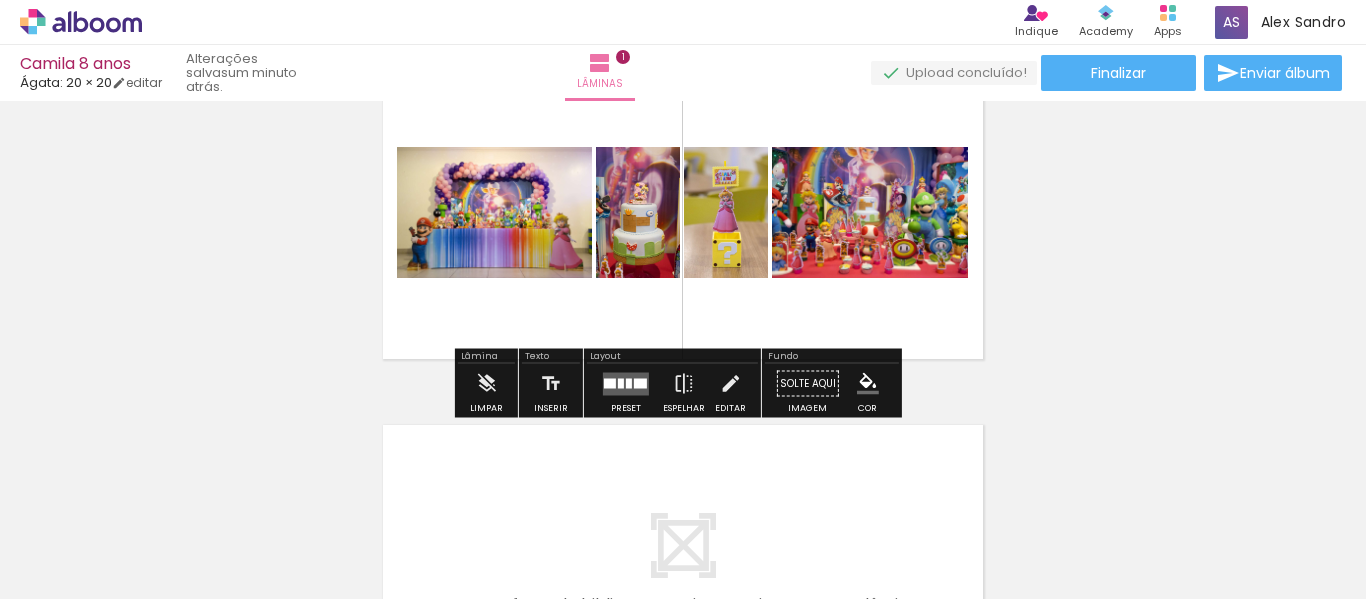 scroll, scrollTop: 200, scrollLeft: 0, axis: vertical 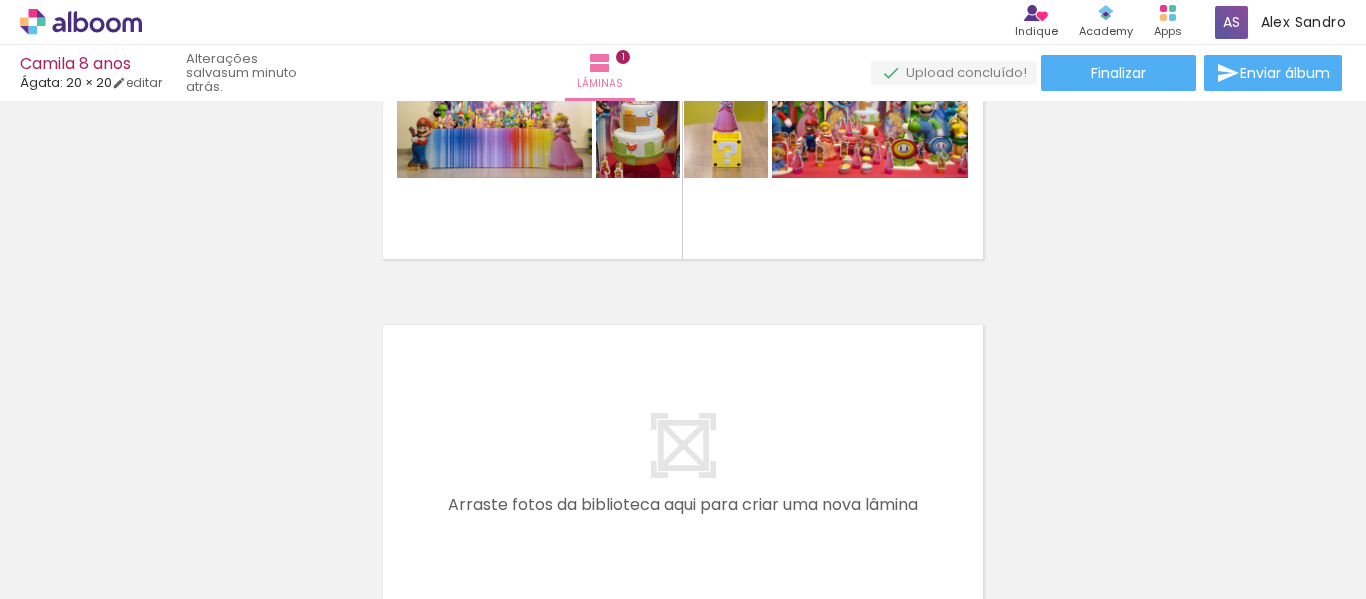 click on "Lâminas 1" at bounding box center (600, 73) 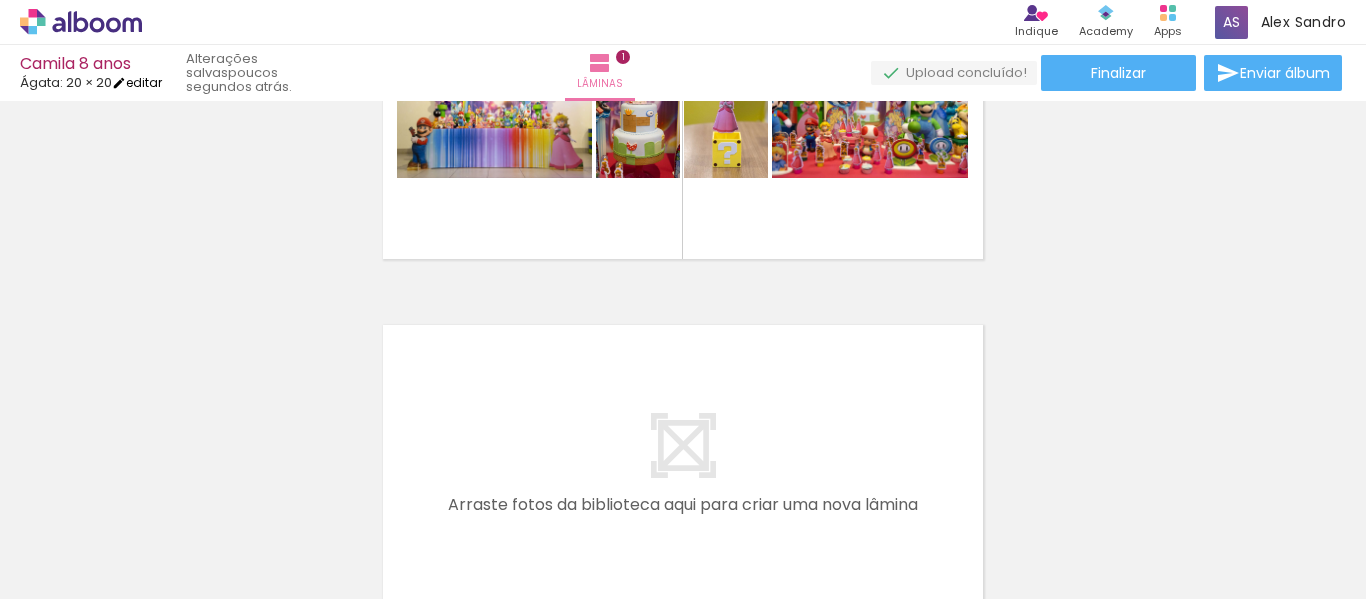 click on "editar" at bounding box center (137, 82) 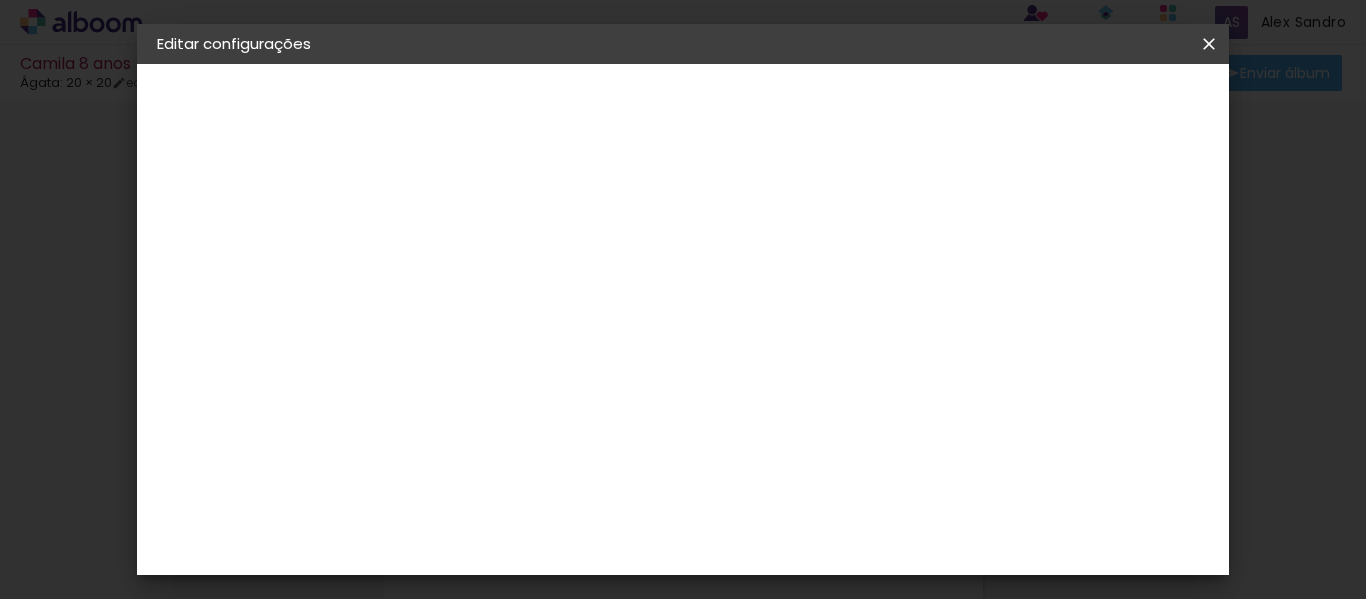 scroll, scrollTop: 0, scrollLeft: 0, axis: both 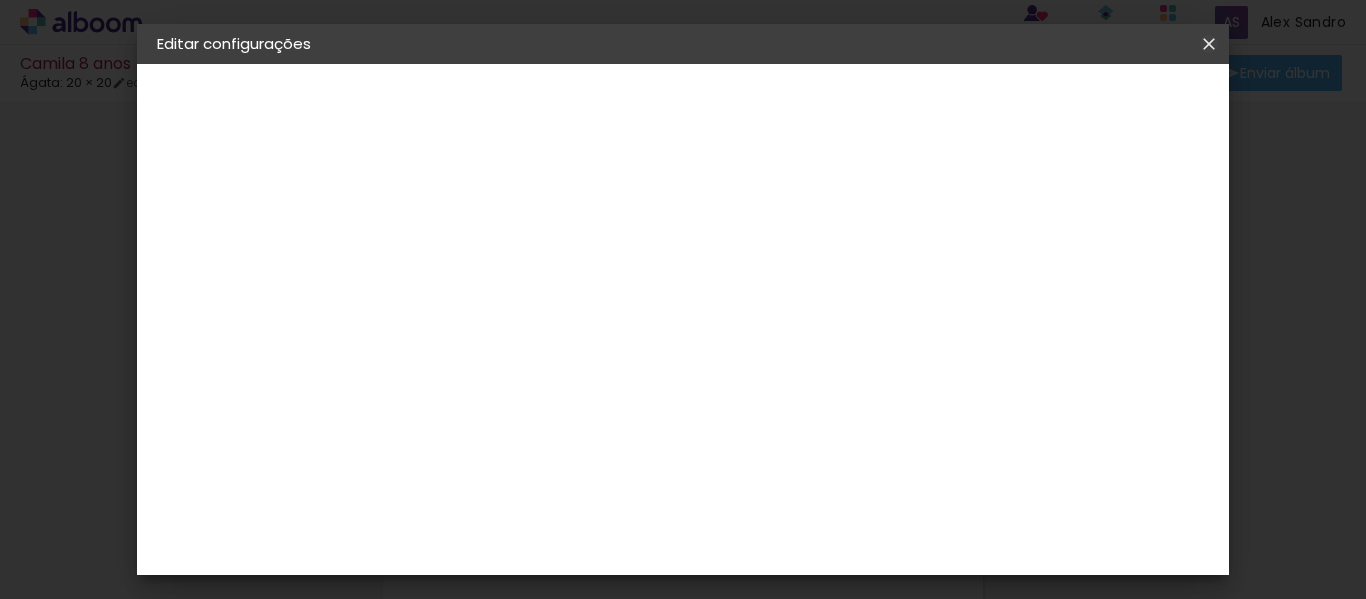 click at bounding box center [1209, 44] 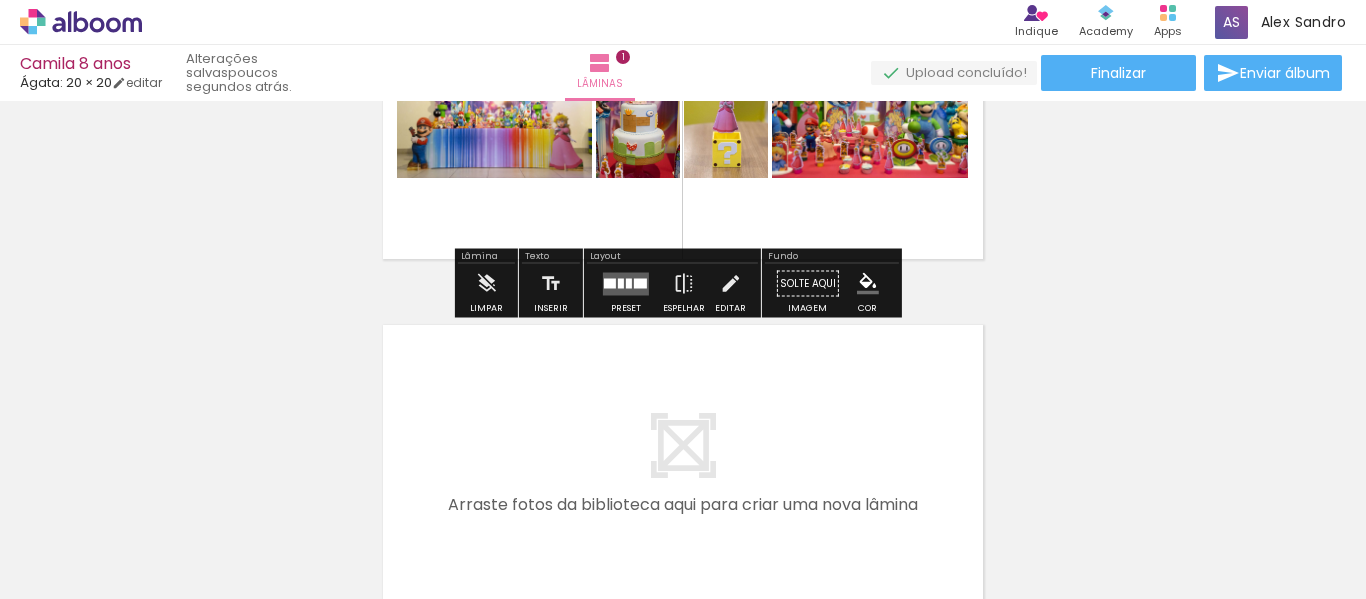 click on "Solte aqui Imagem" at bounding box center [808, 289] 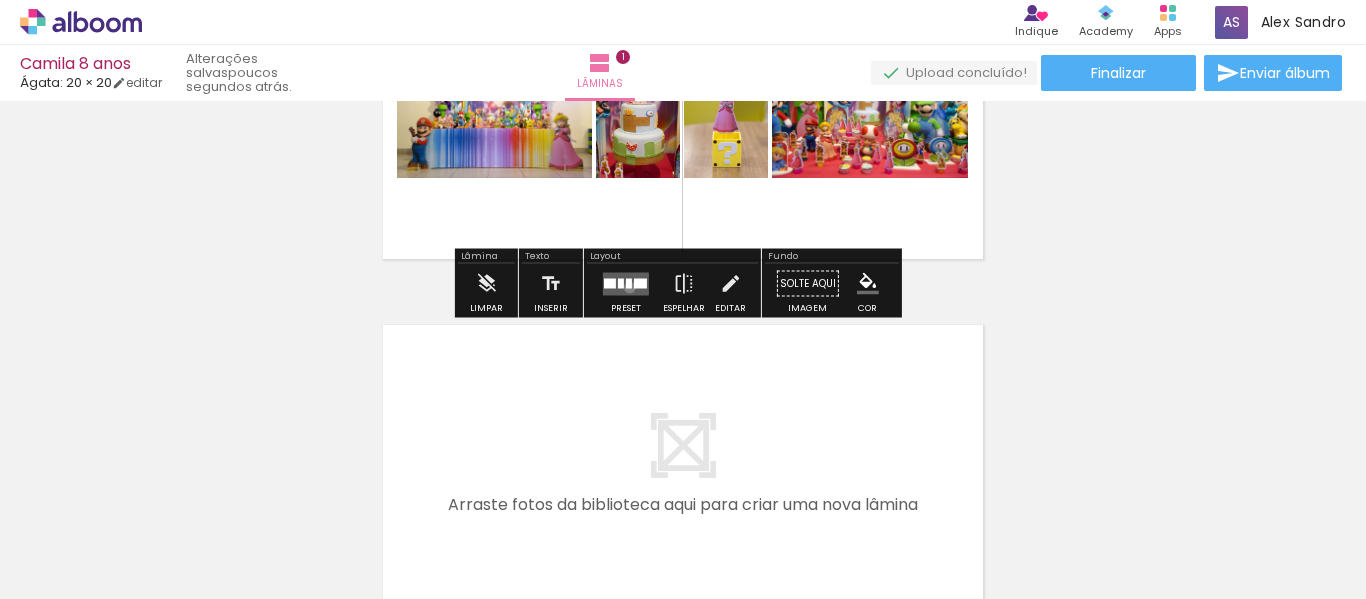 click at bounding box center [629, 283] 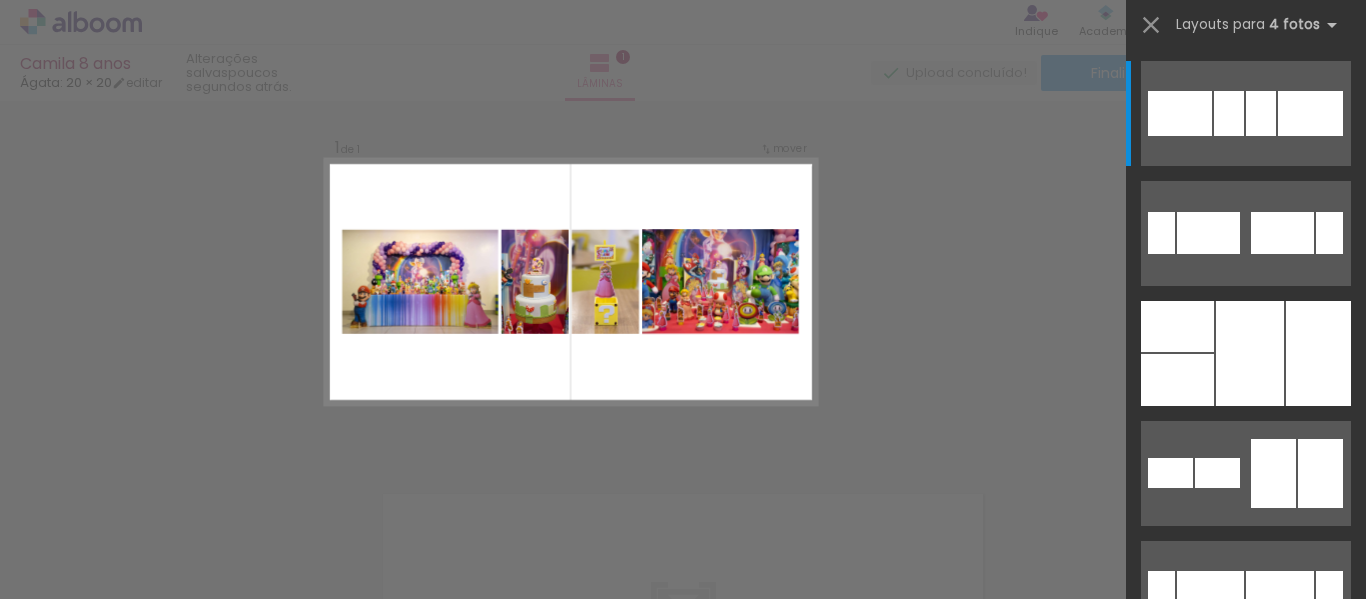 scroll, scrollTop: 26, scrollLeft: 0, axis: vertical 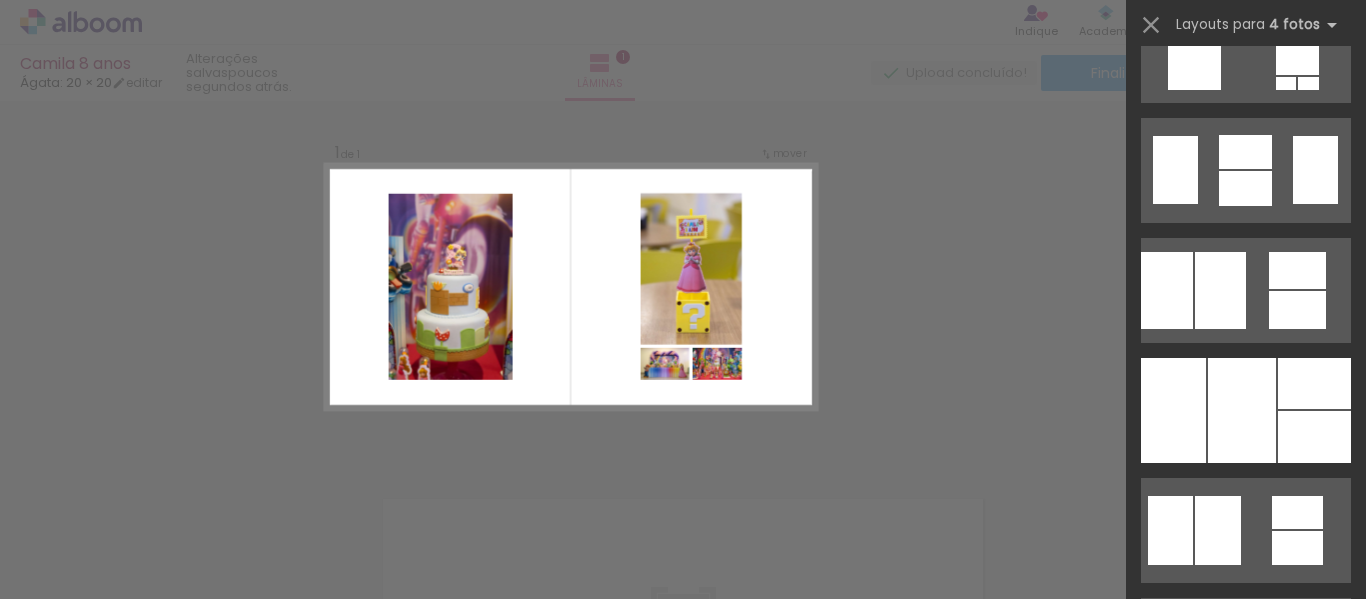 click at bounding box center [1151, 25] 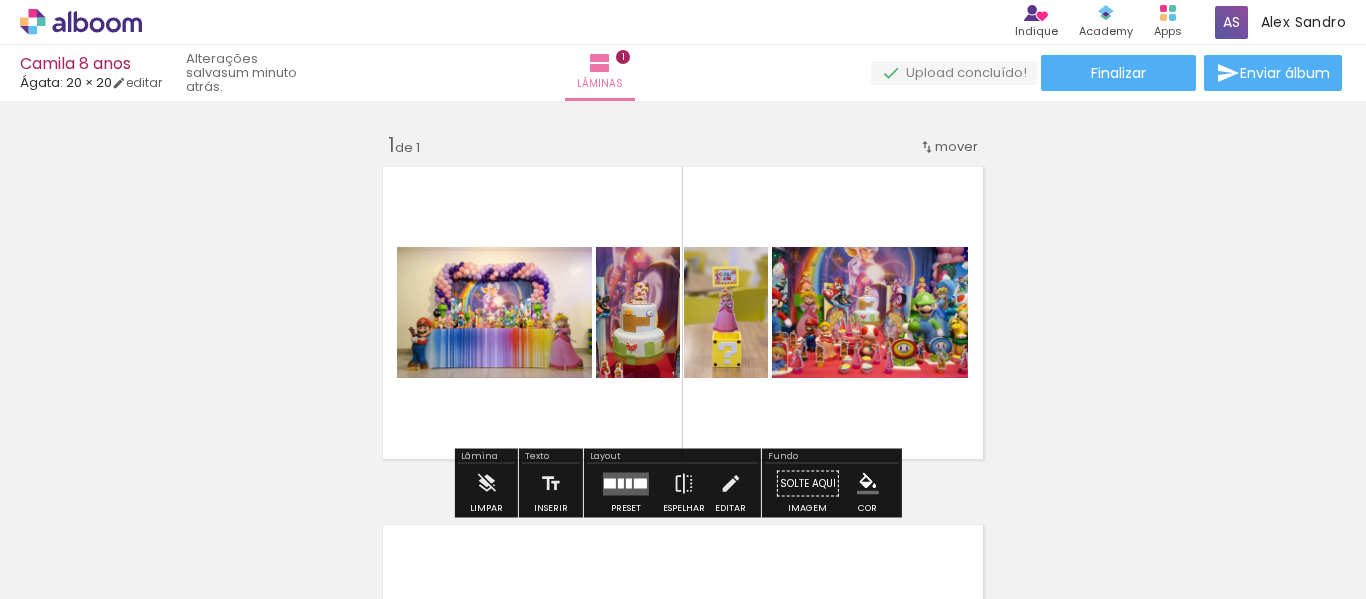 scroll, scrollTop: 100, scrollLeft: 0, axis: vertical 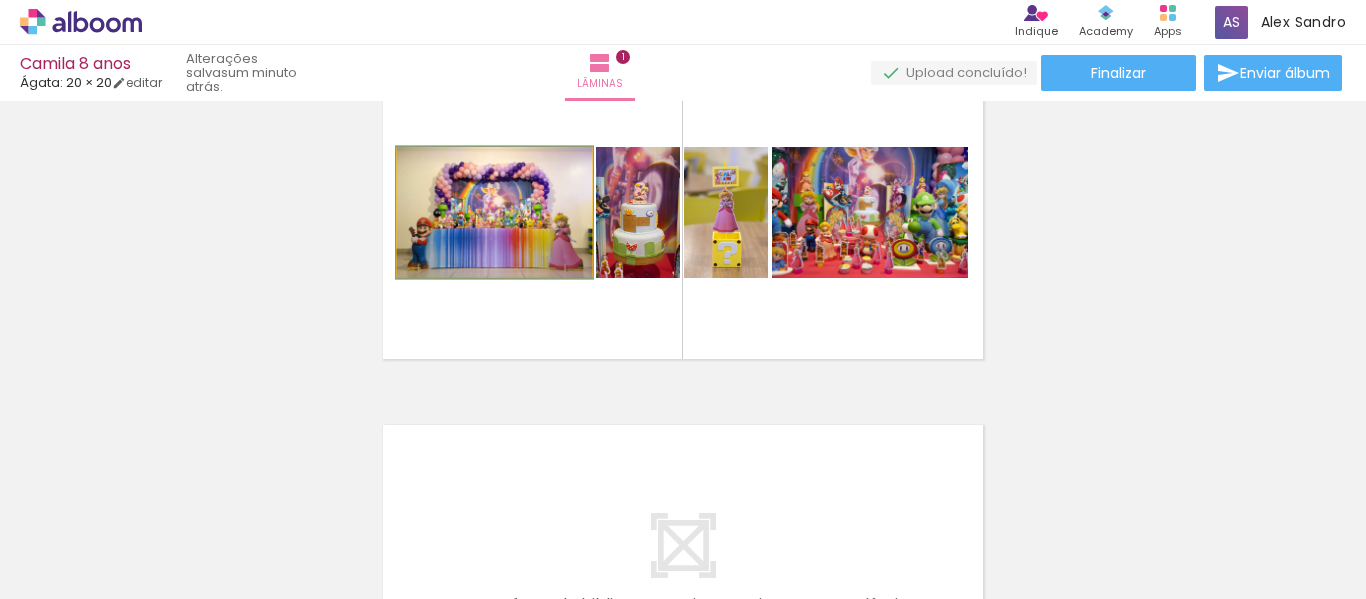 click 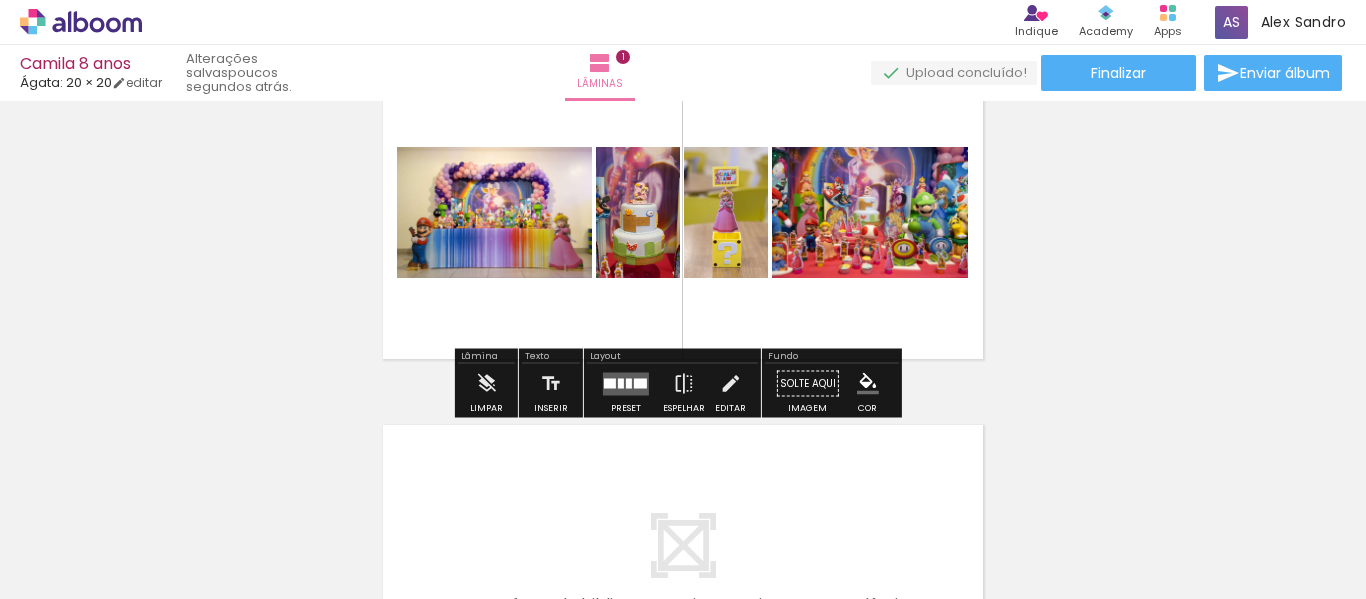 click on "Solte aqui Imagem" at bounding box center [808, 389] 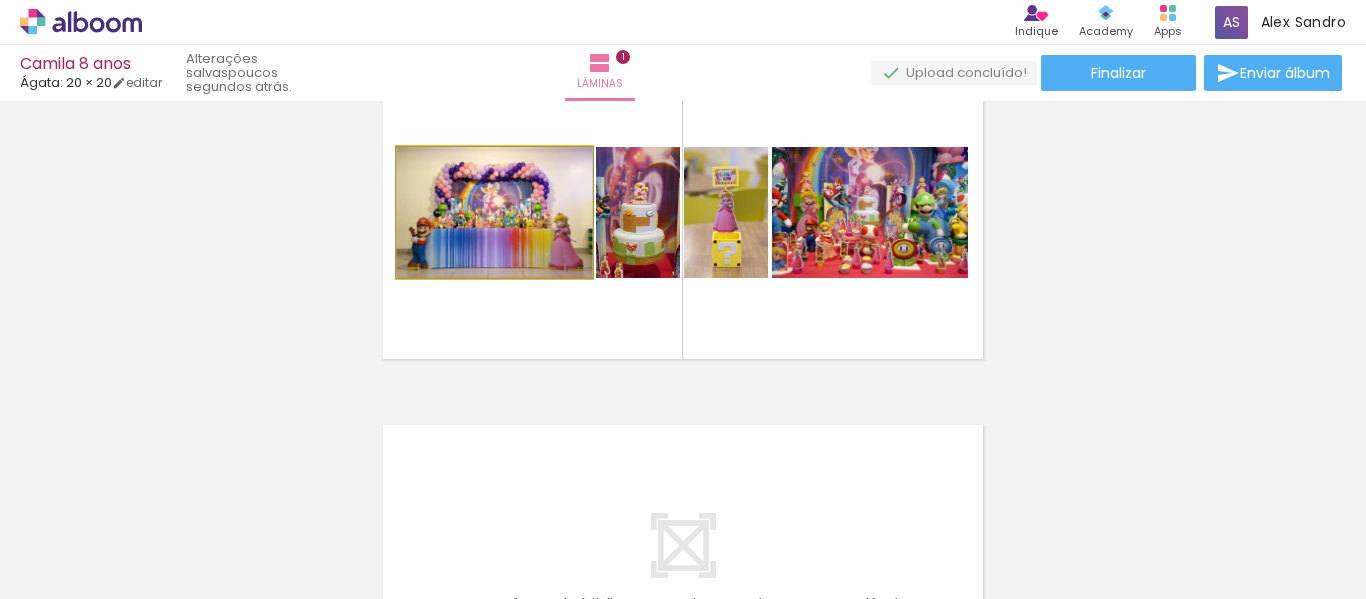 click 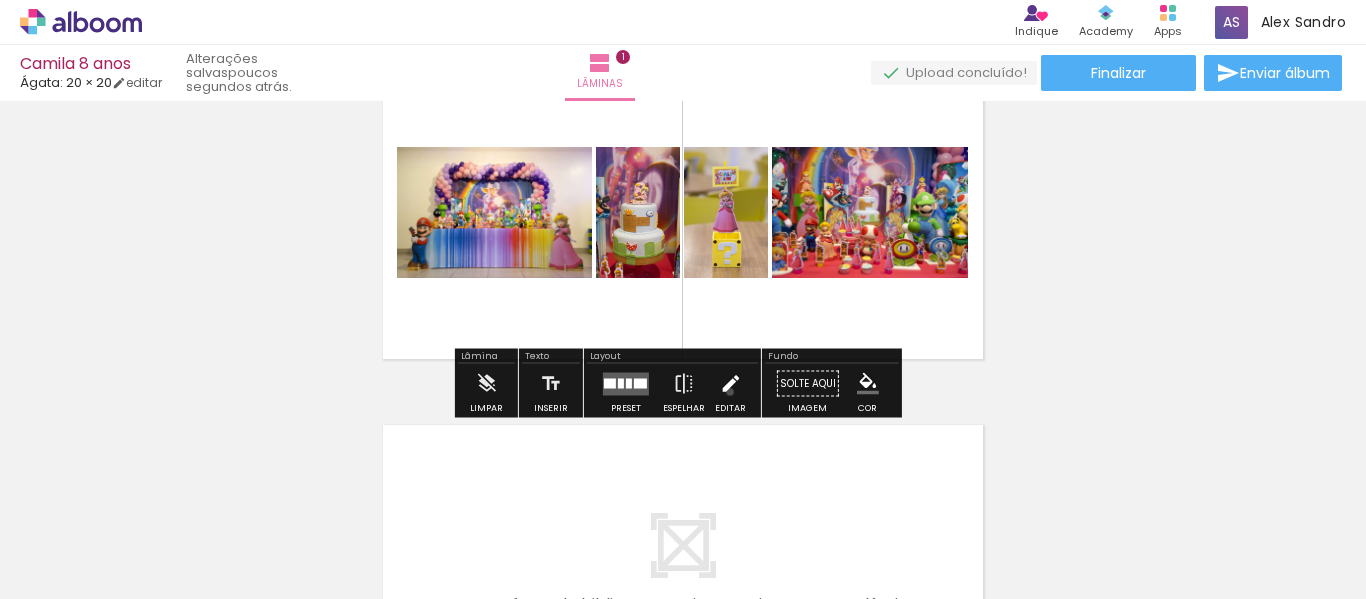 click at bounding box center [730, 384] 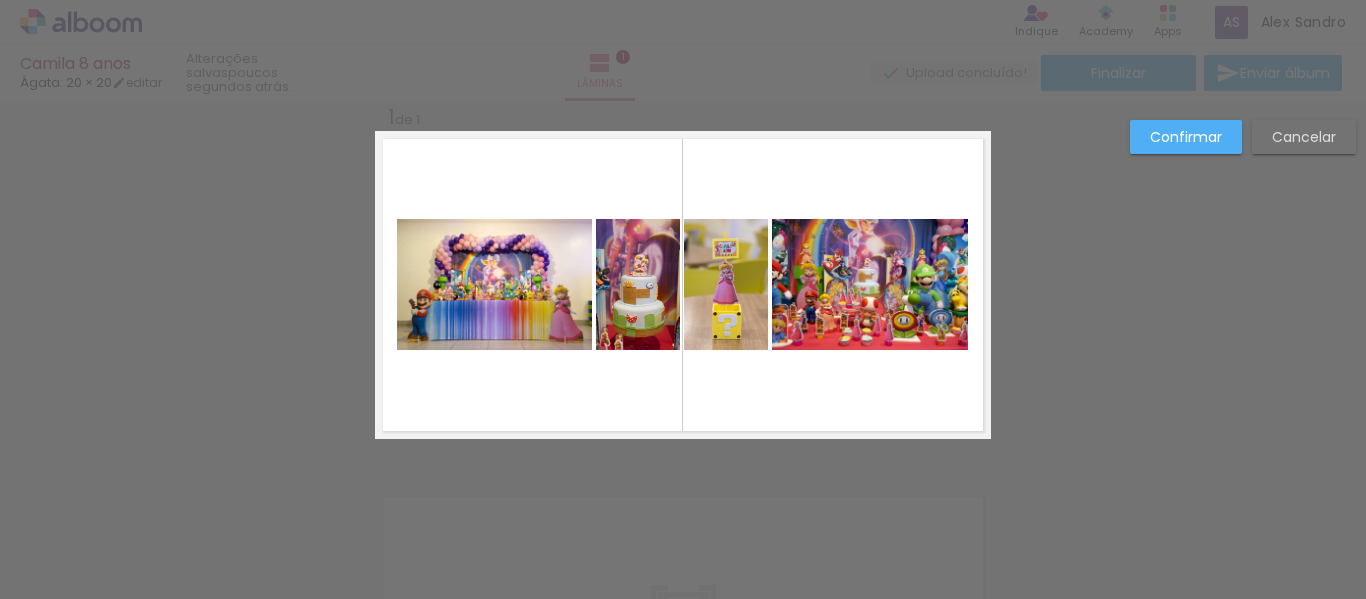 scroll, scrollTop: 26, scrollLeft: 0, axis: vertical 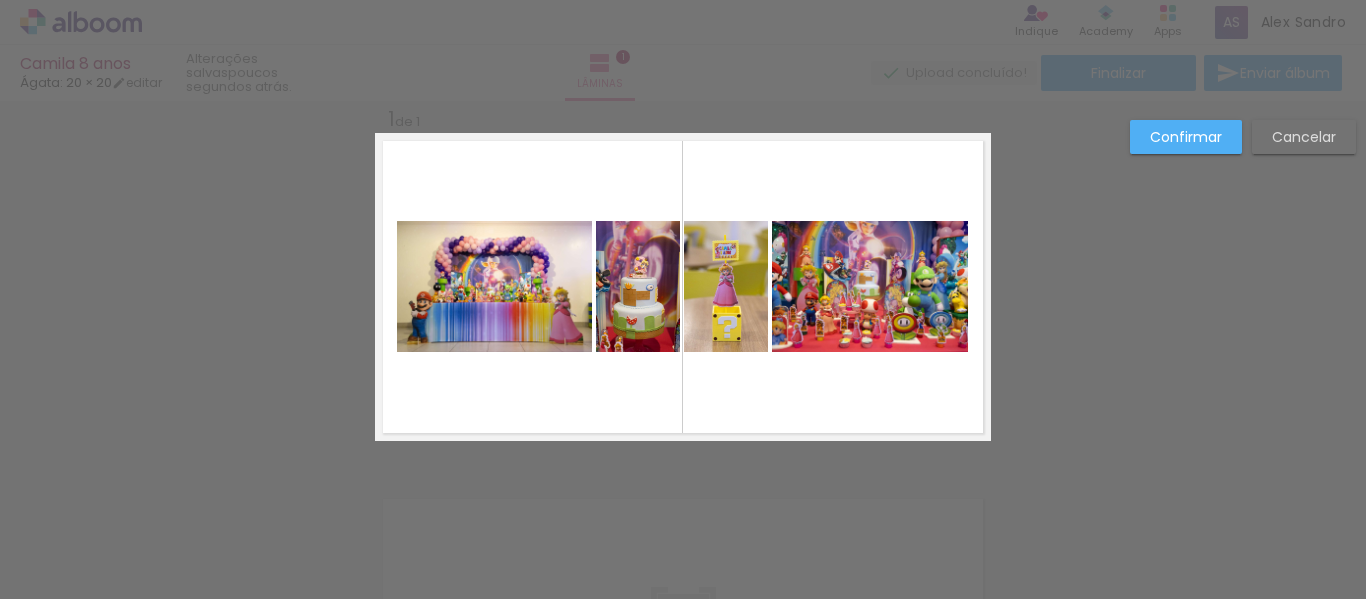 click on "Cancelar" at bounding box center [1304, 137] 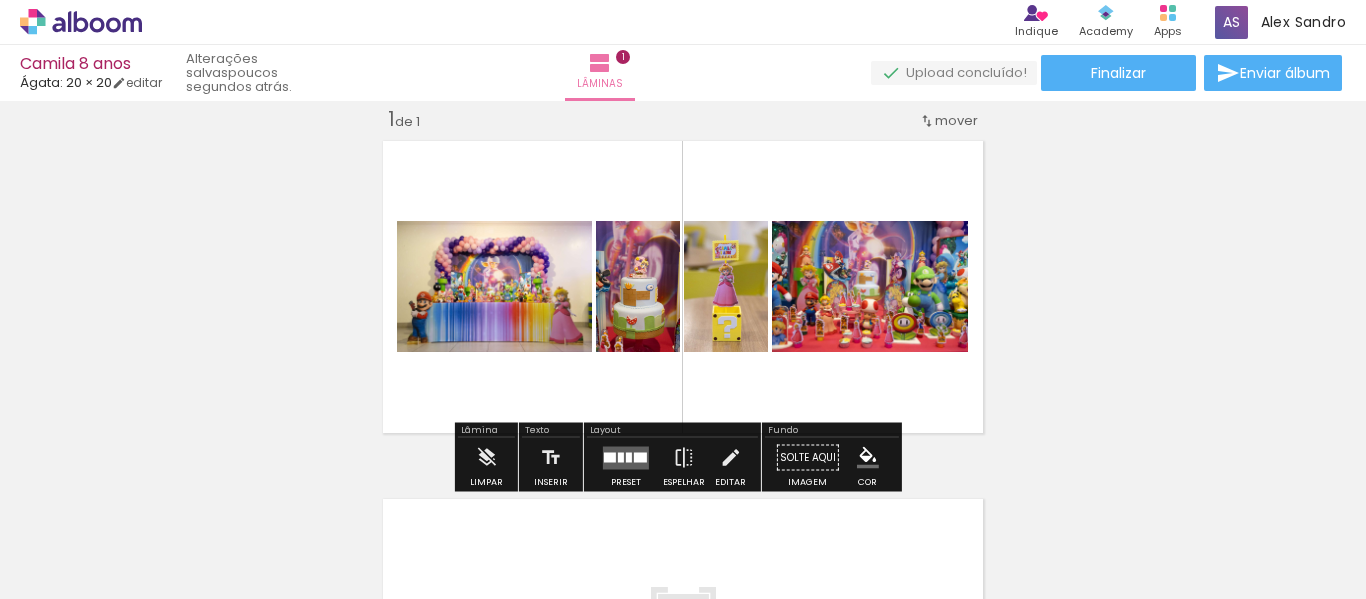 click on "mover" at bounding box center (956, 120) 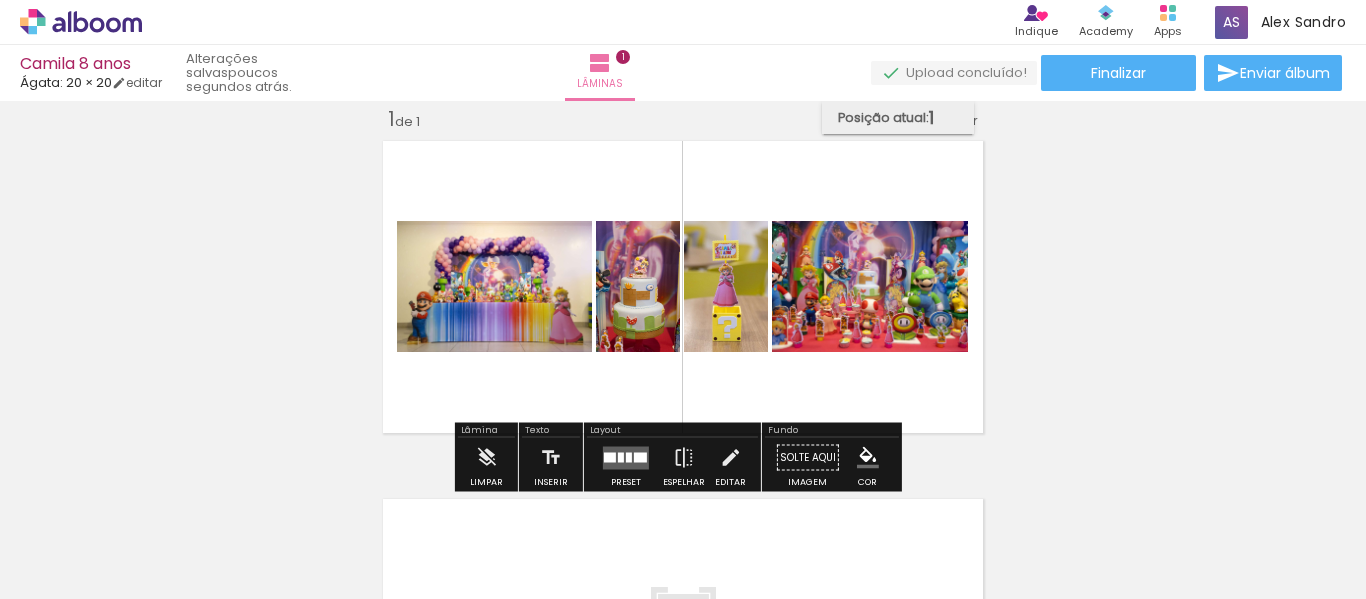 click on "Posição atual:" at bounding box center [883, 117] 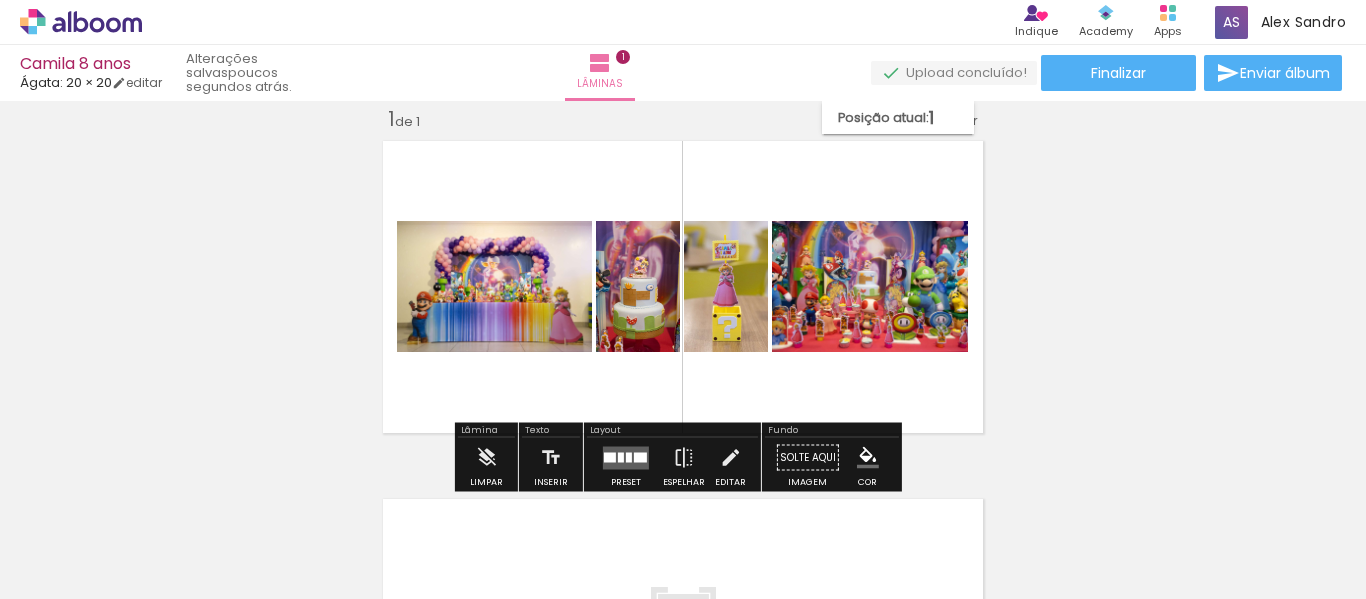 click on "Inserir lâmina 1  de 1" at bounding box center [683, 440] 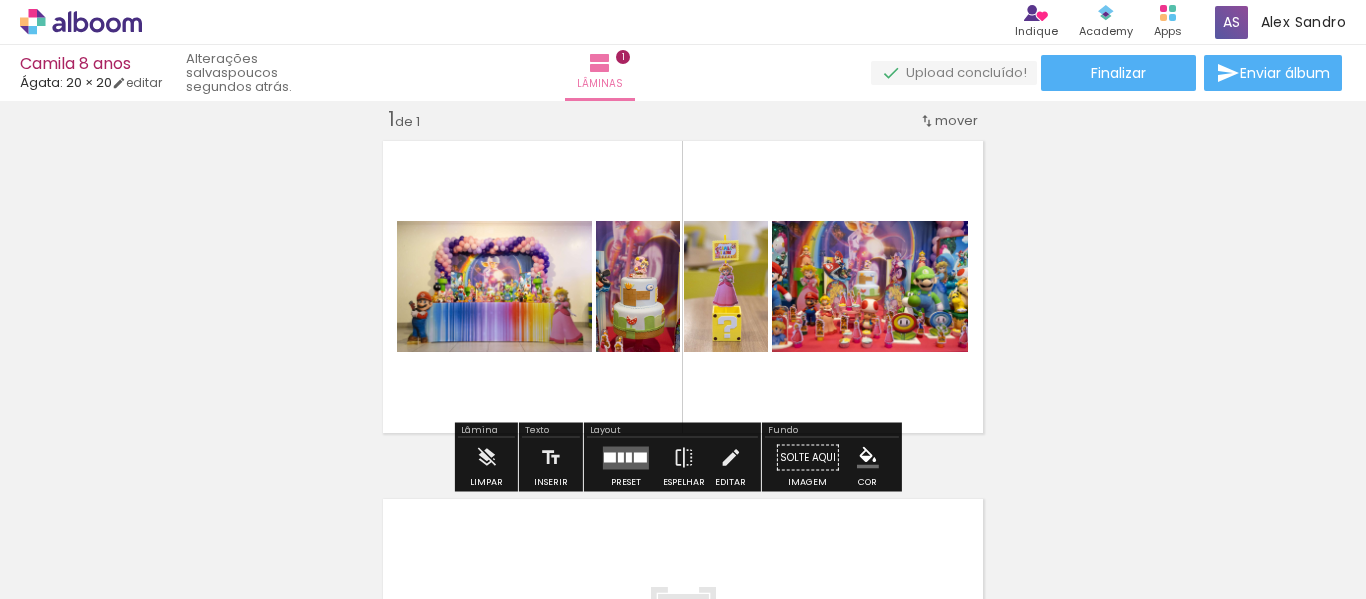 click on "Inserir lâmina 1  de 1" at bounding box center (683, 440) 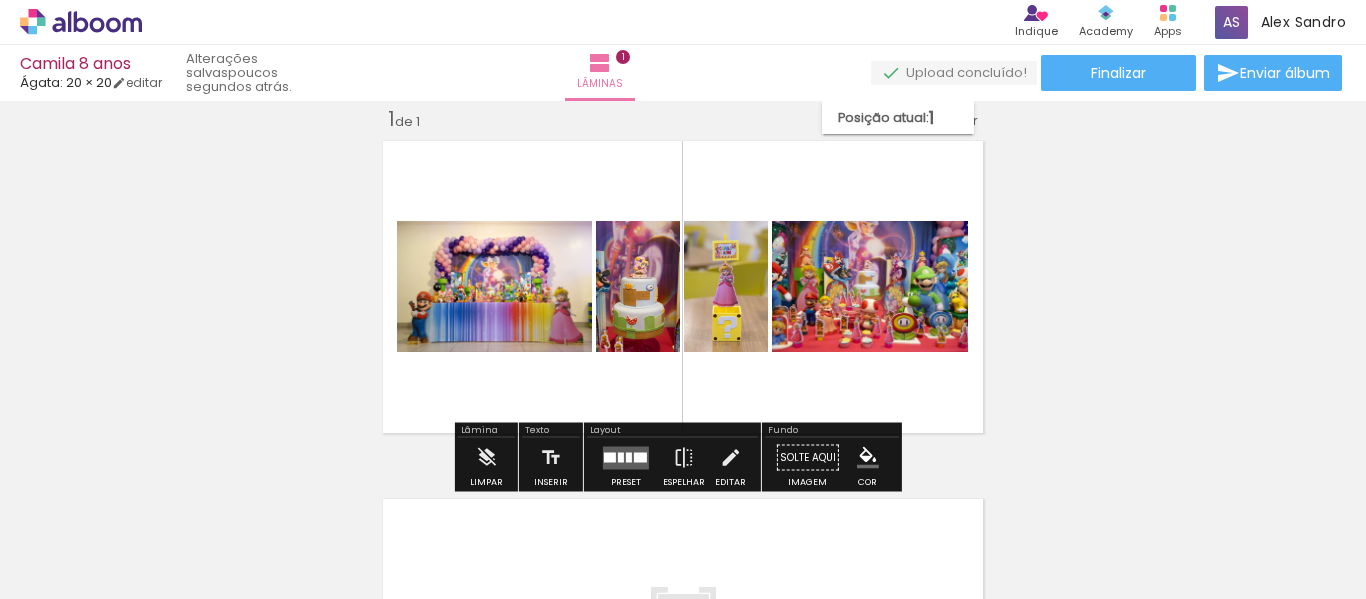 click on "Inserir lâmina 1  de 1" at bounding box center [683, 440] 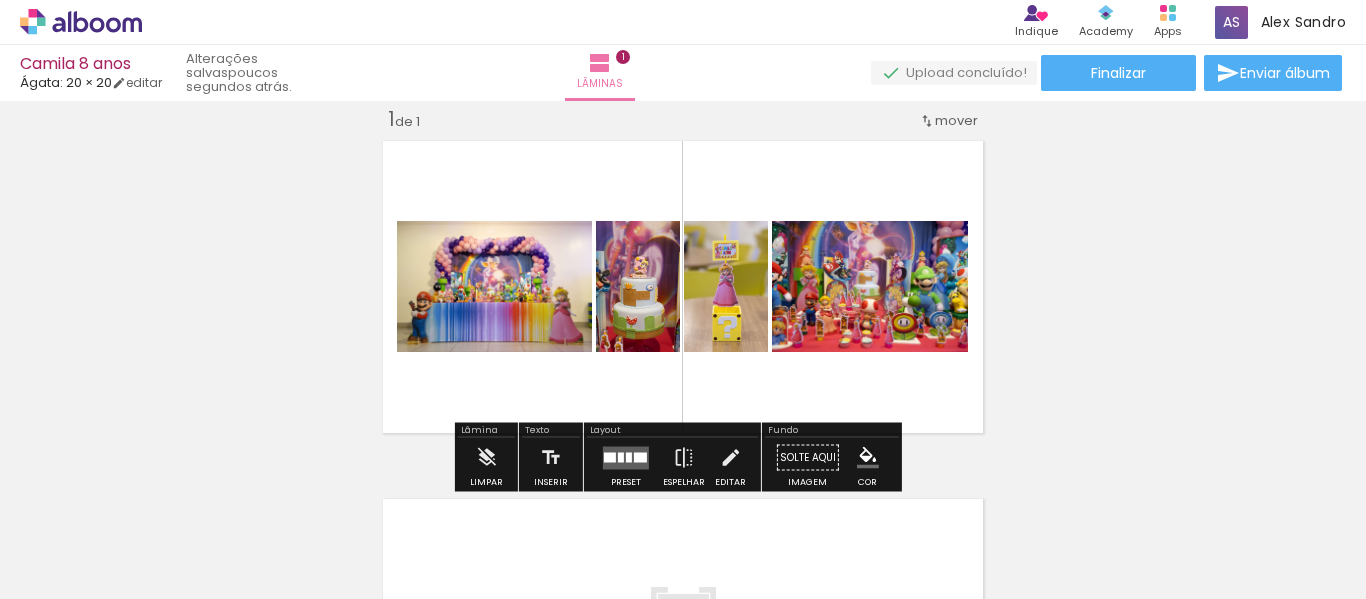 click on "Lâminas 1" at bounding box center [600, 73] 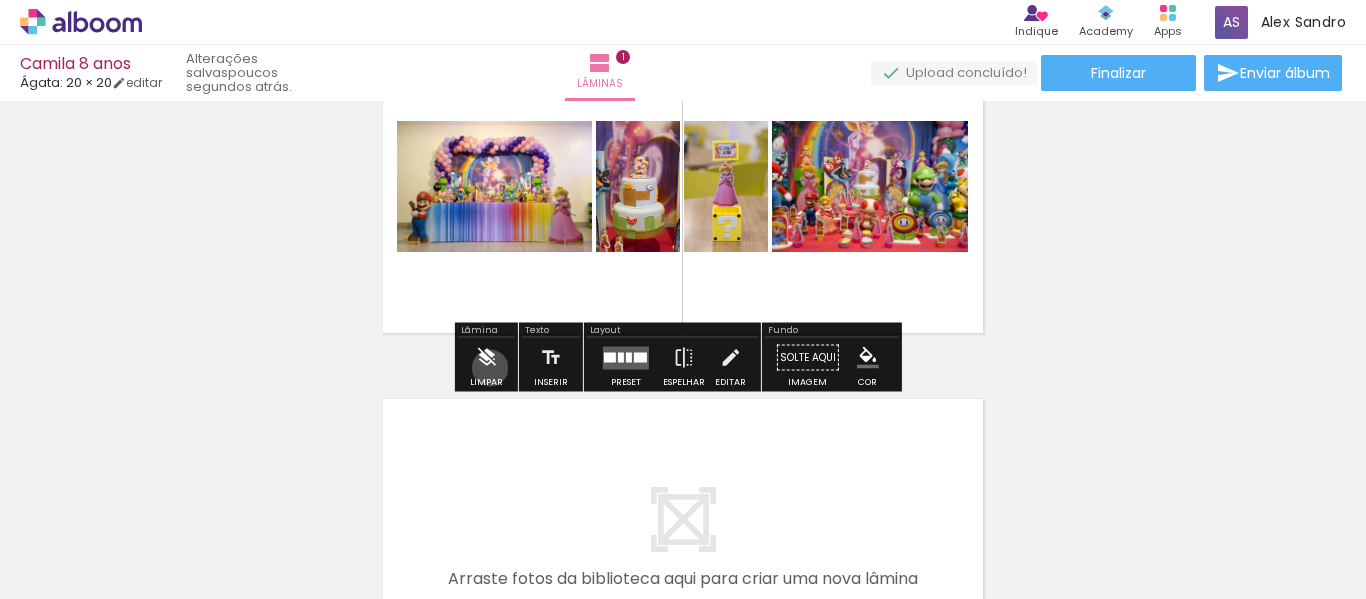 click at bounding box center [486, 358] 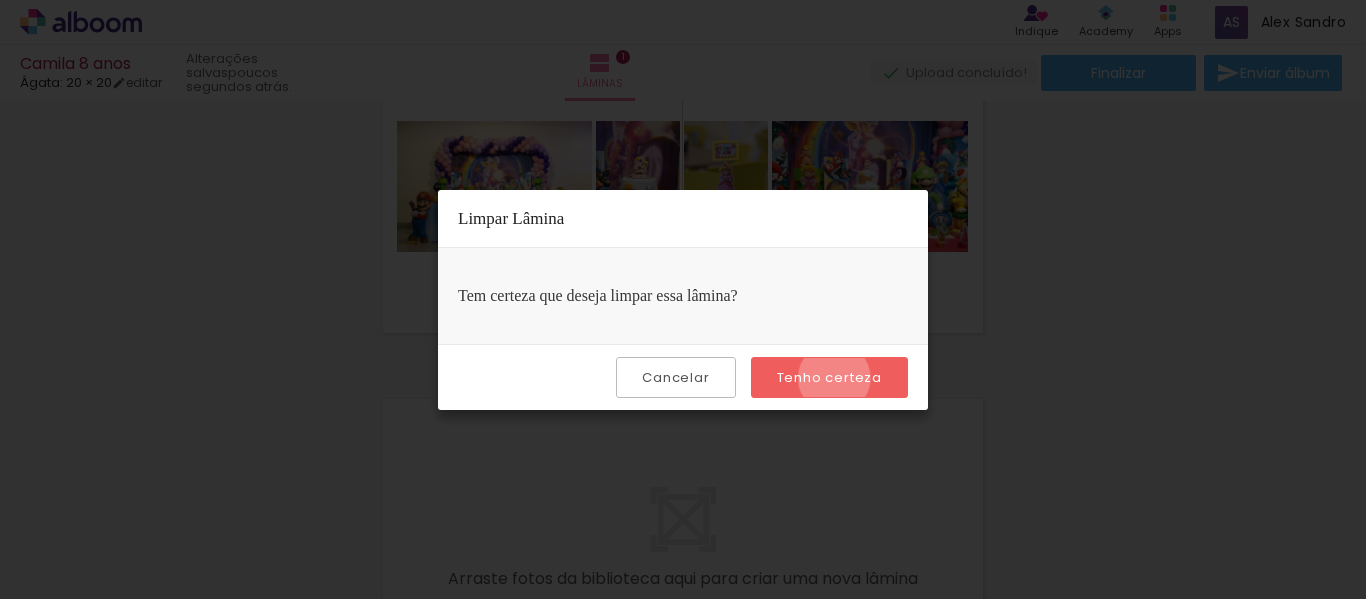 click on "Tenho certeza" at bounding box center (0, 0) 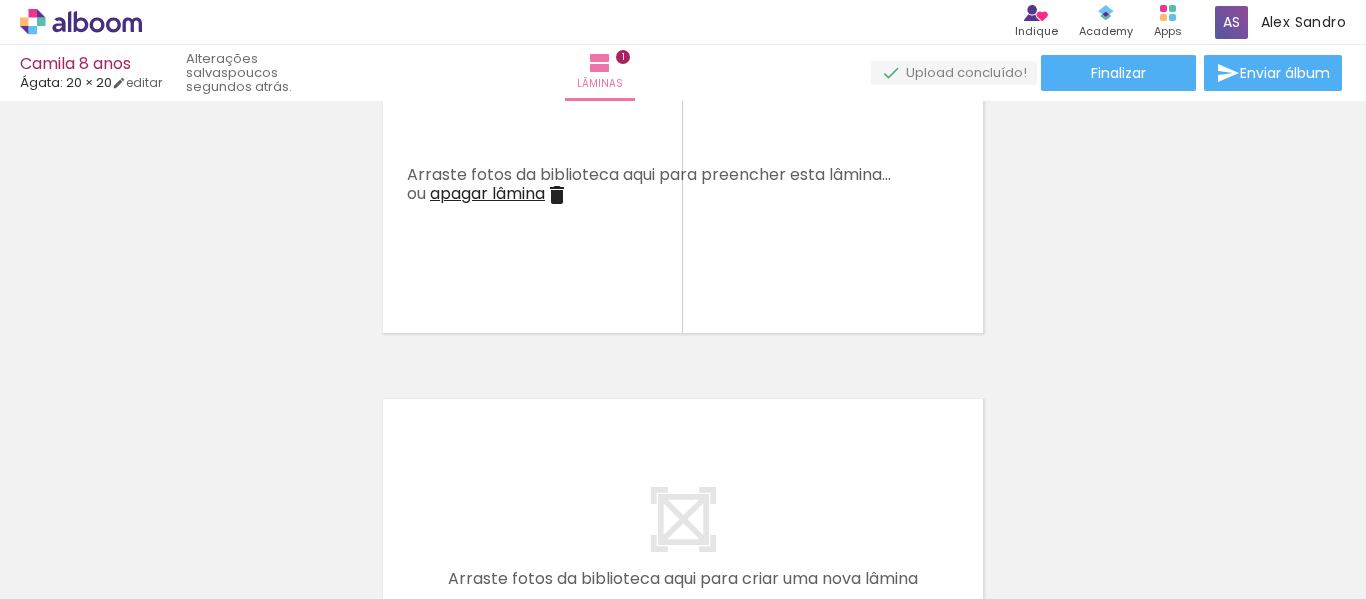 click on "Arraste fotos da biblioteca aqui para preencher esta lâmina... ou" at bounding box center [649, 184] 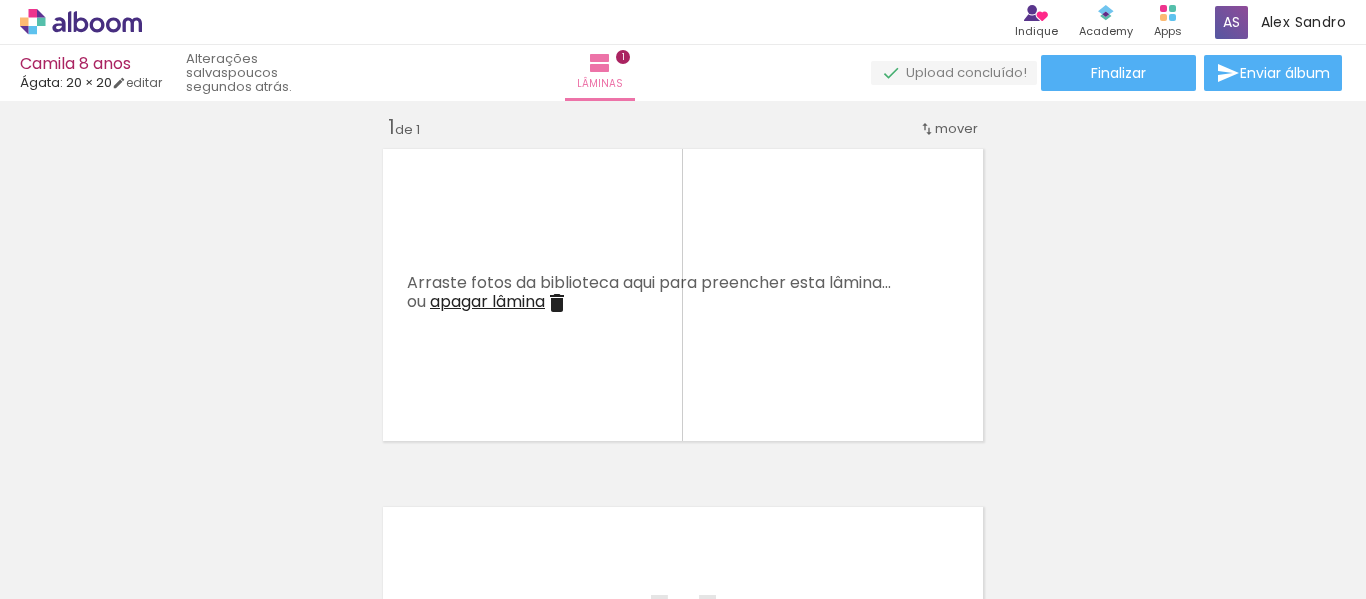 scroll, scrollTop: 34, scrollLeft: 0, axis: vertical 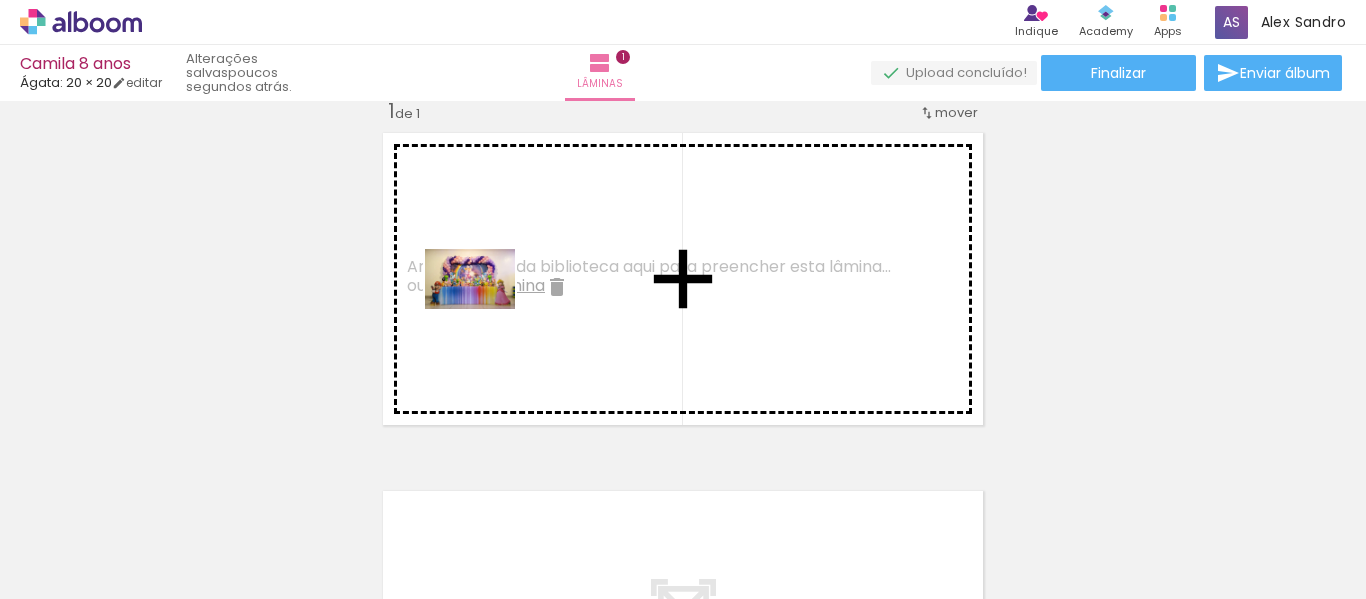 drag, startPoint x: 203, startPoint y: 552, endPoint x: 487, endPoint y: 306, distance: 375.72864 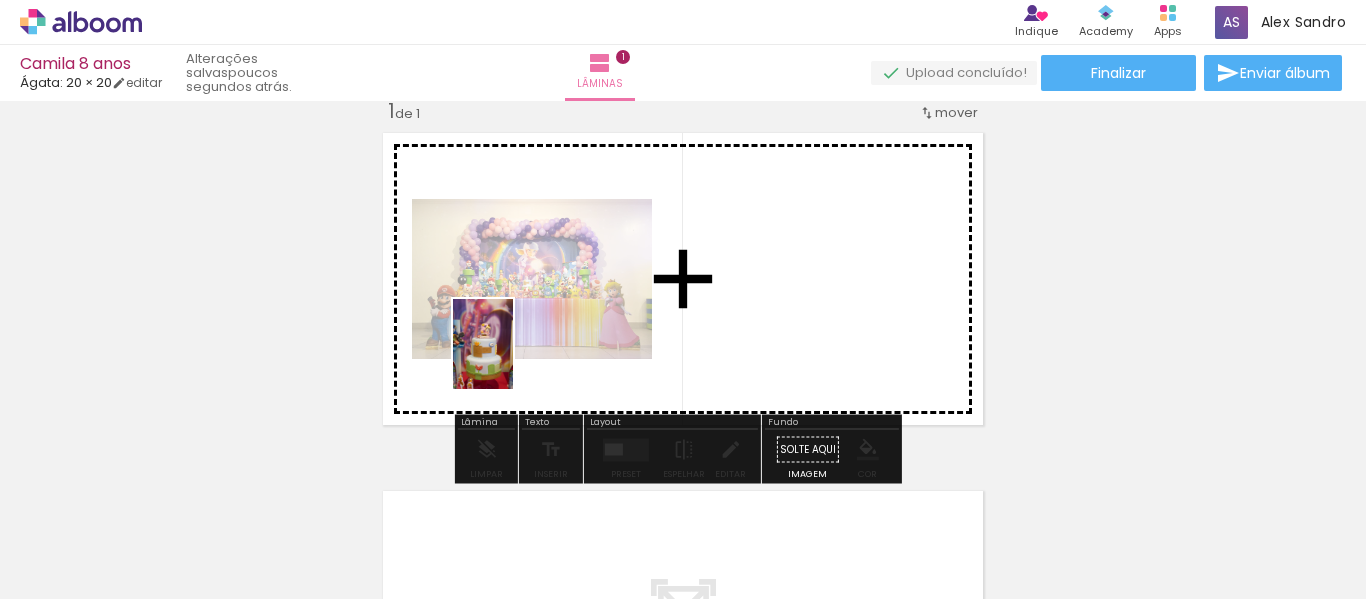 drag, startPoint x: 310, startPoint y: 545, endPoint x: 513, endPoint y: 359, distance: 275.3271 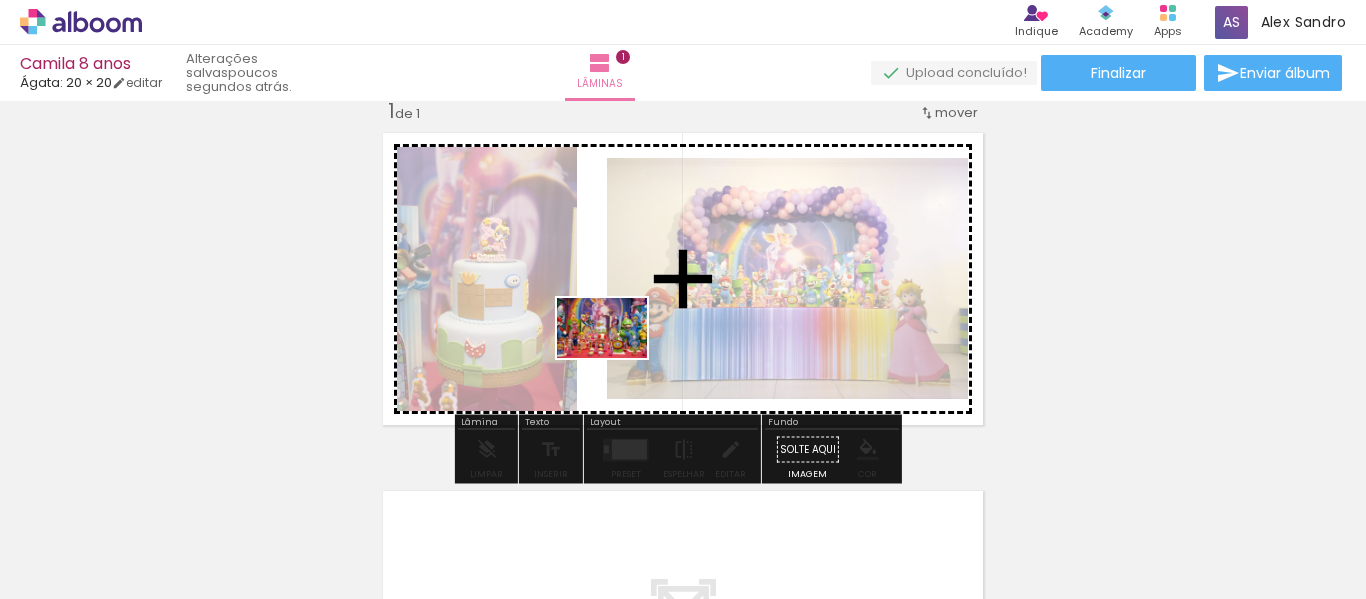 drag, startPoint x: 431, startPoint y: 537, endPoint x: 617, endPoint y: 358, distance: 258.14145 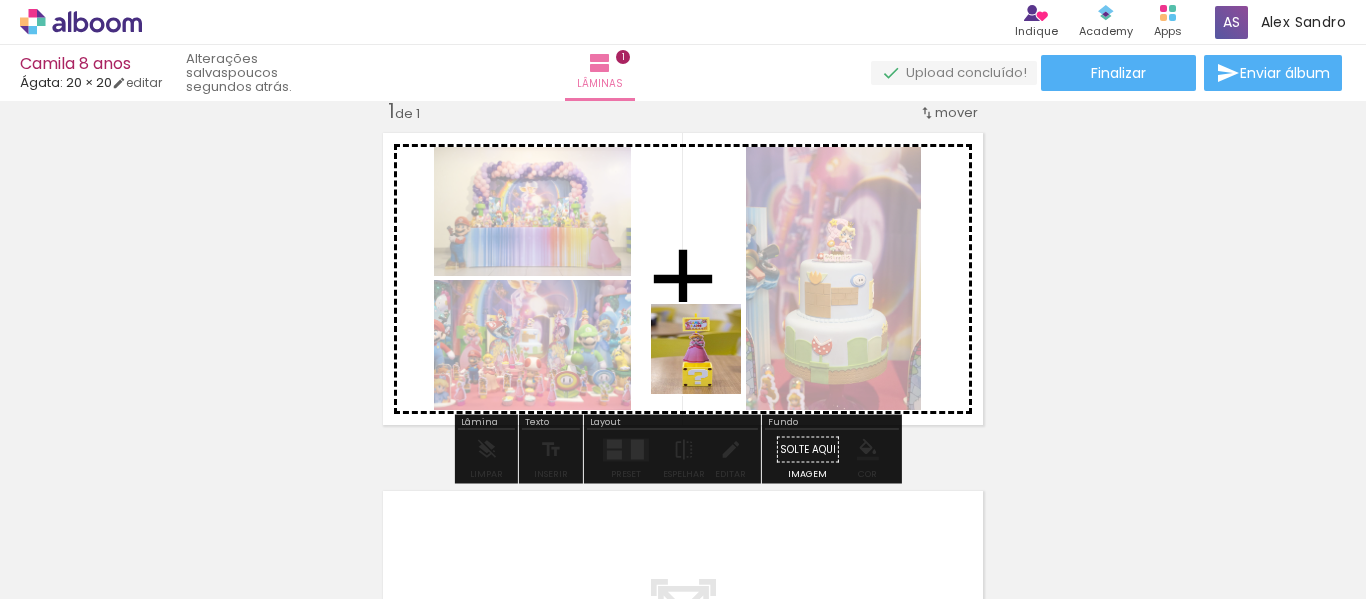 drag, startPoint x: 542, startPoint y: 562, endPoint x: 715, endPoint y: 344, distance: 278.3038 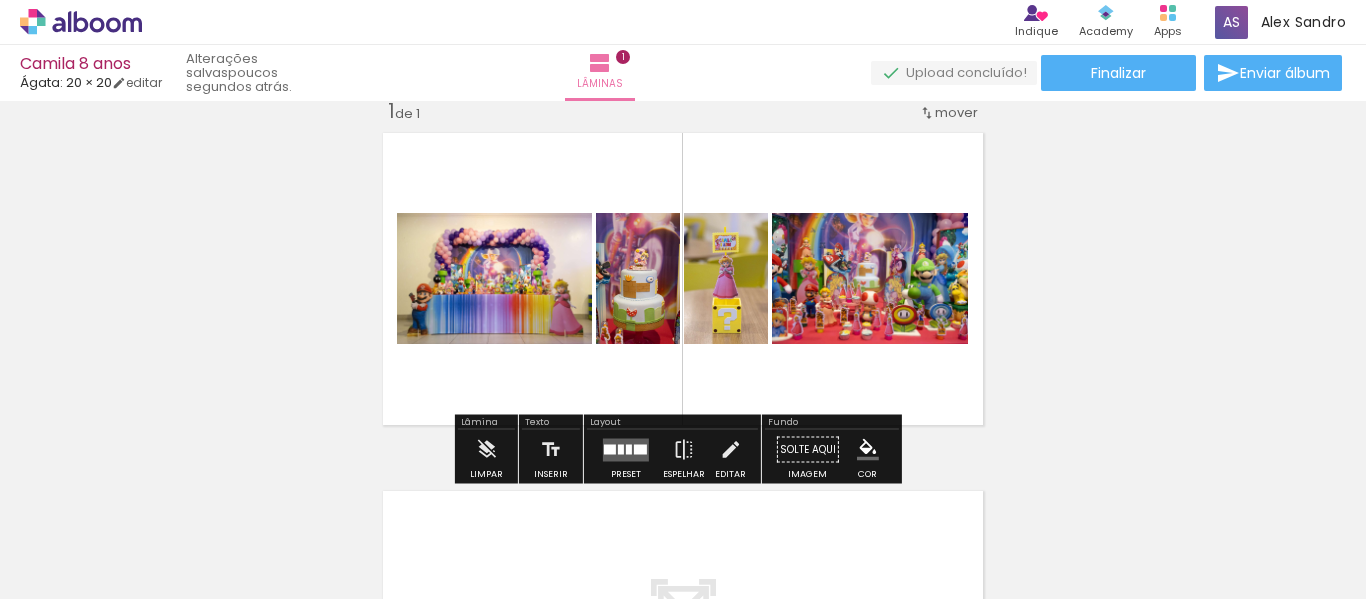 click 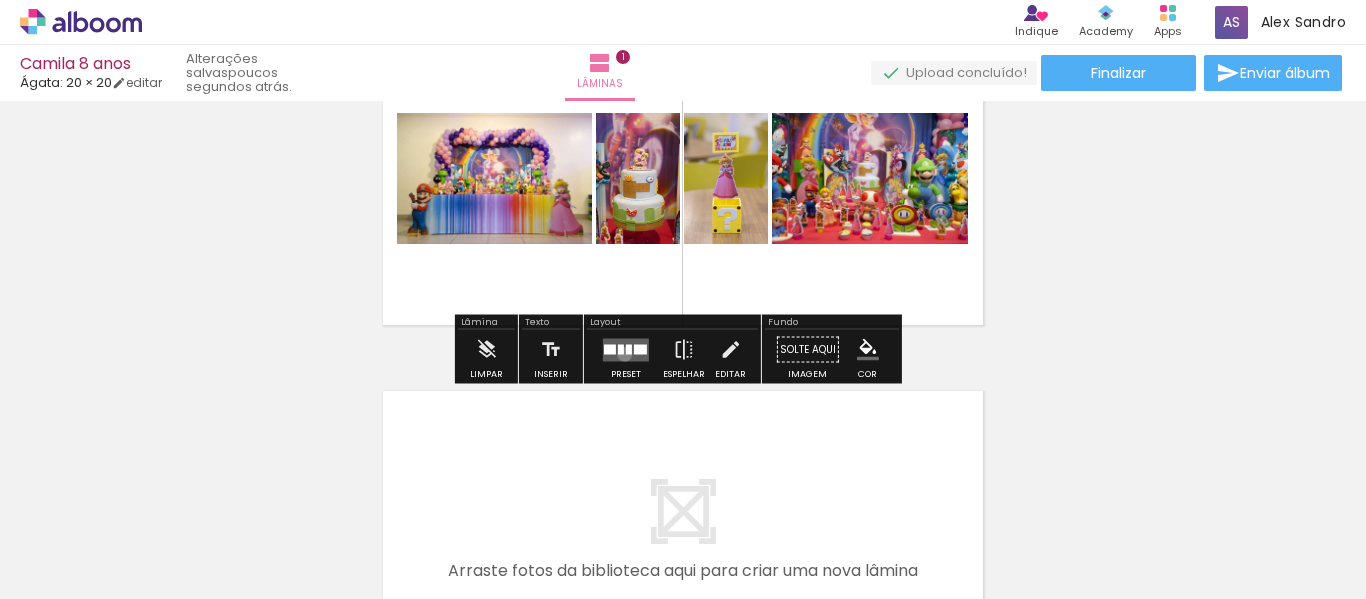 click at bounding box center [626, 349] 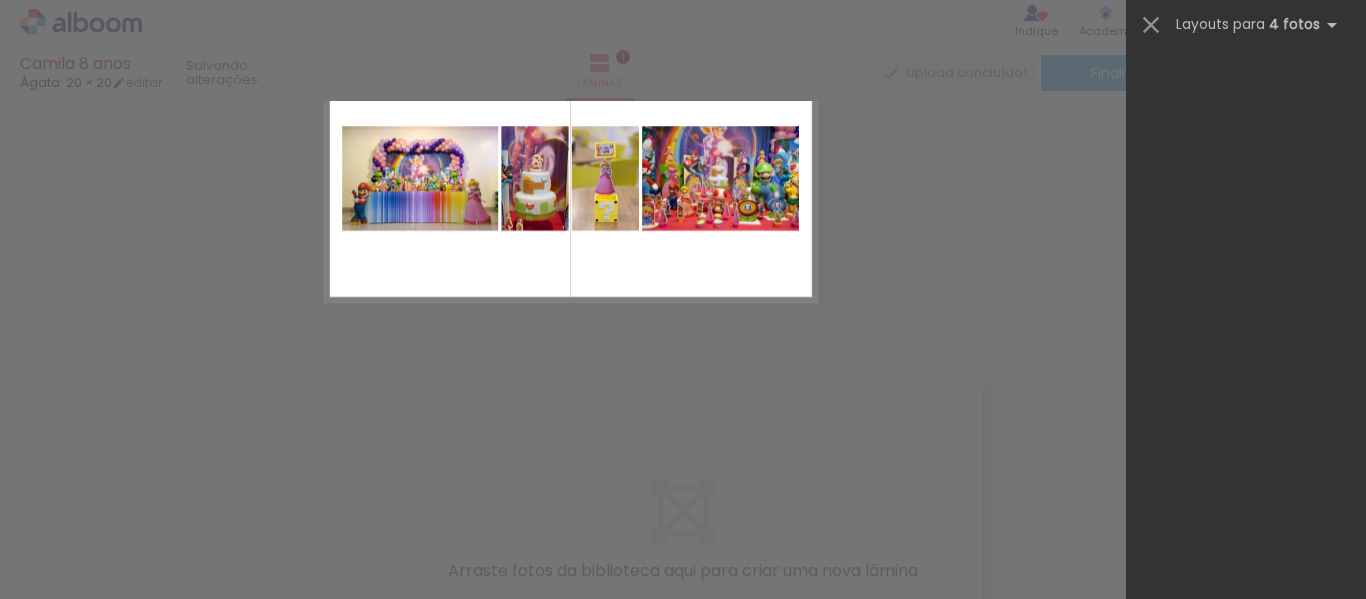 scroll, scrollTop: 0, scrollLeft: 0, axis: both 